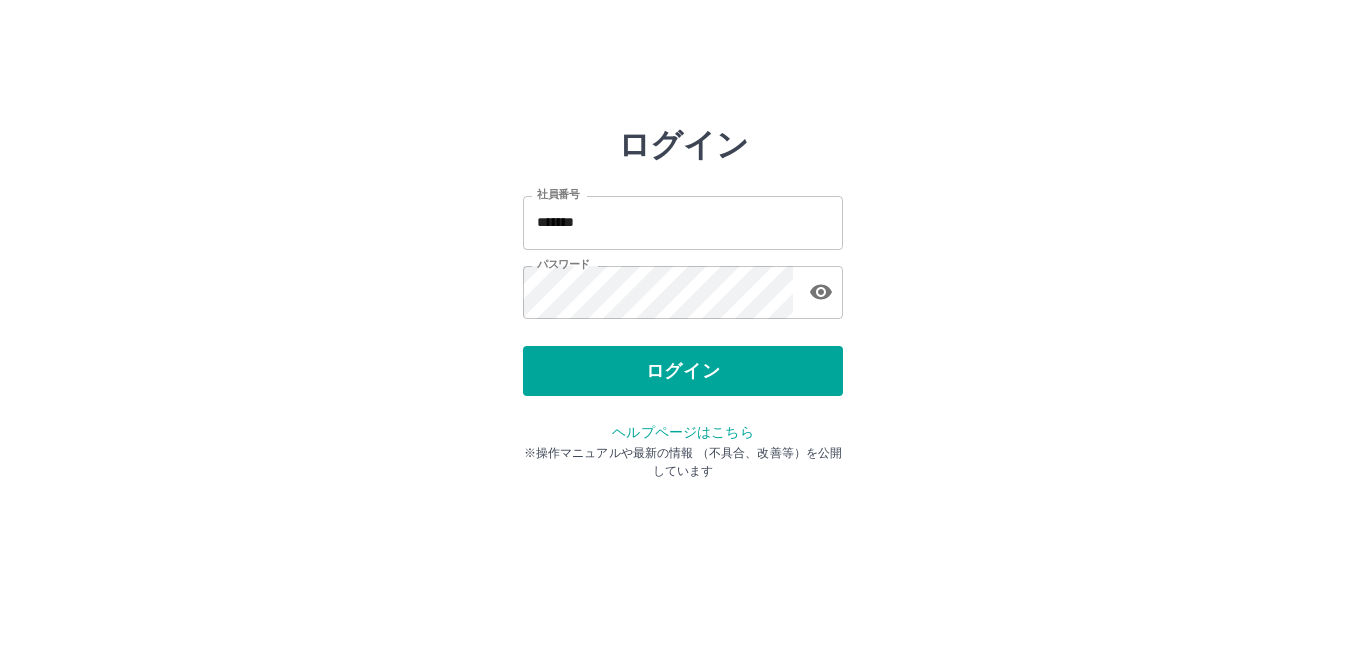 scroll, scrollTop: 0, scrollLeft: 0, axis: both 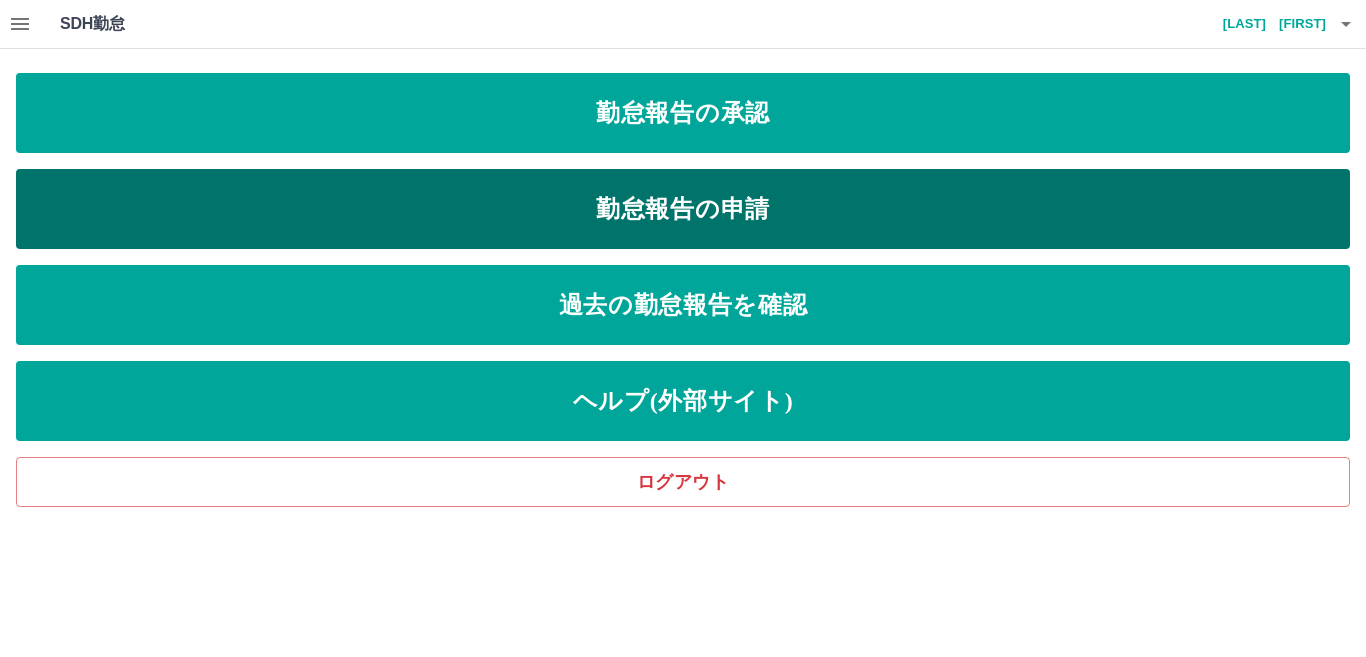 click on "勤怠報告の申請" at bounding box center [683, 209] 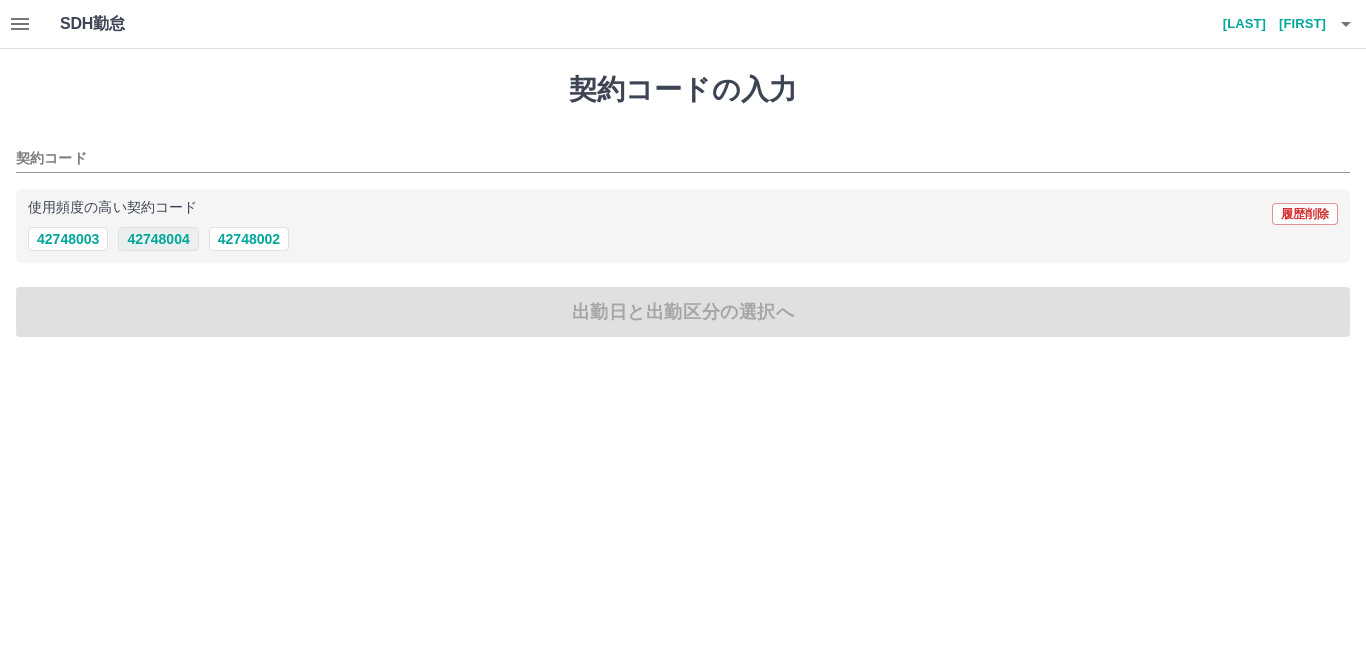 click on "42748004" at bounding box center [158, 239] 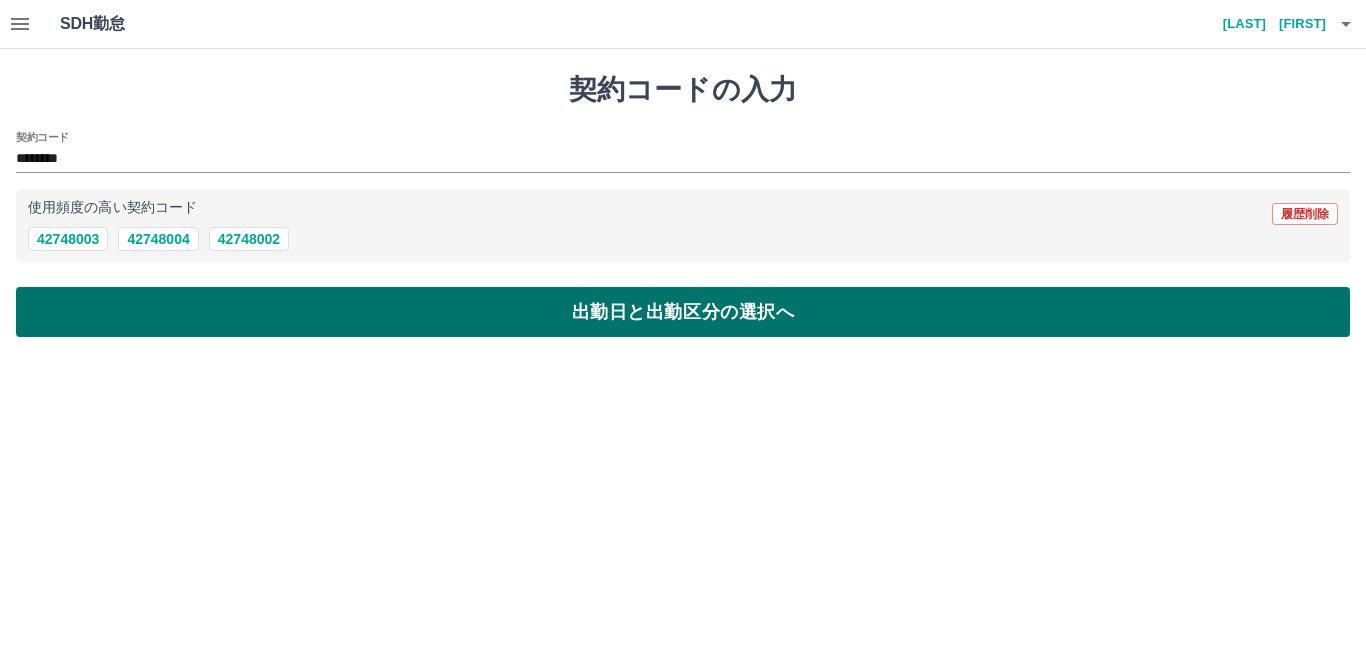 click on "出勤日と出勤区分の選択へ" at bounding box center [683, 312] 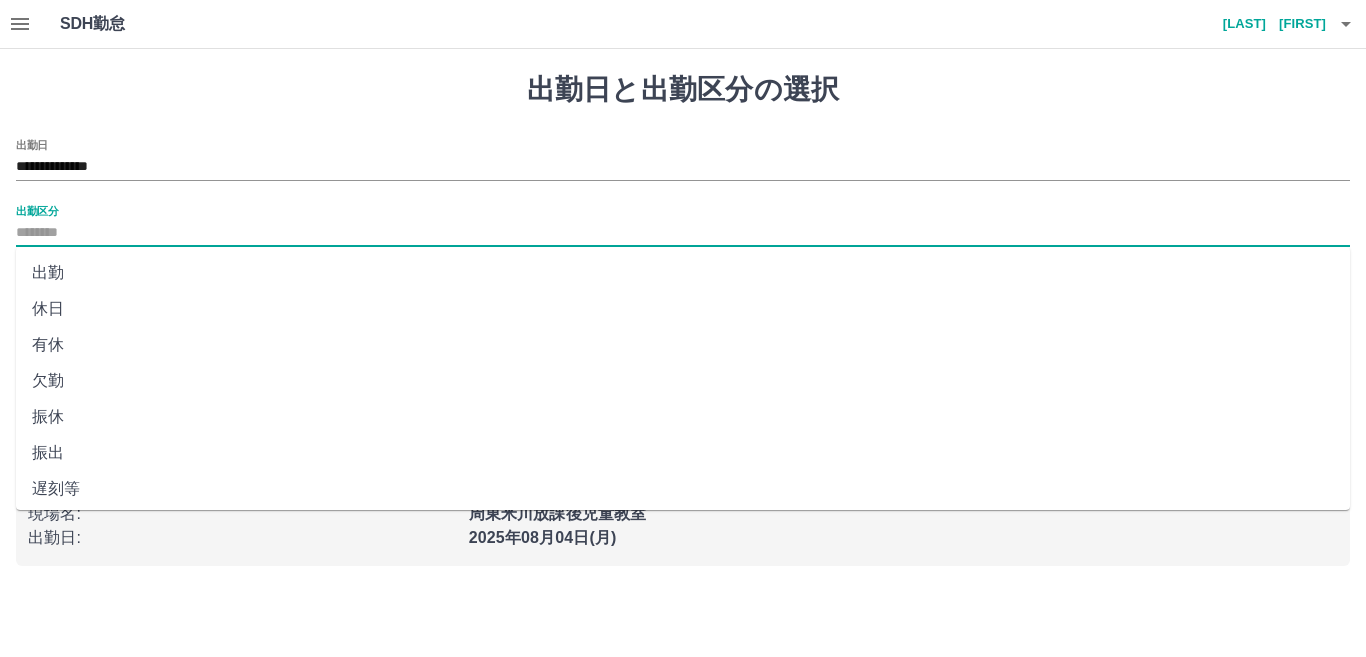 click on "出勤区分" at bounding box center [683, 233] 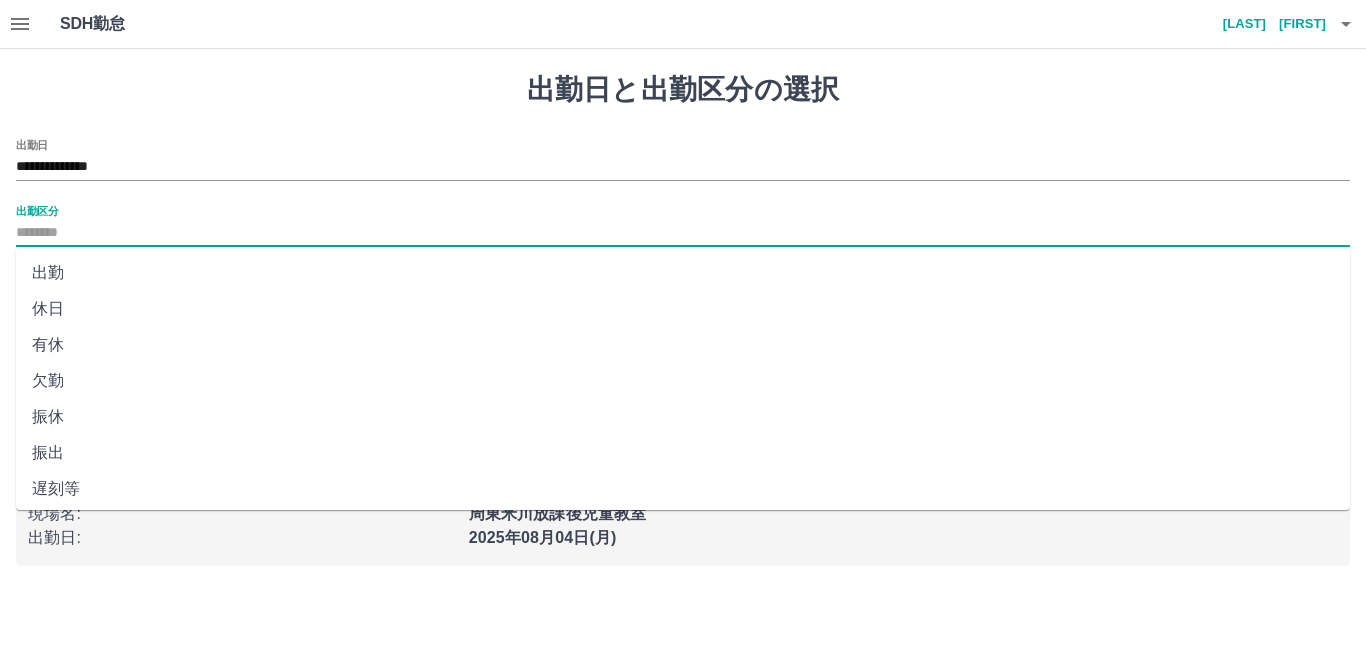 click on "出勤" at bounding box center (683, 273) 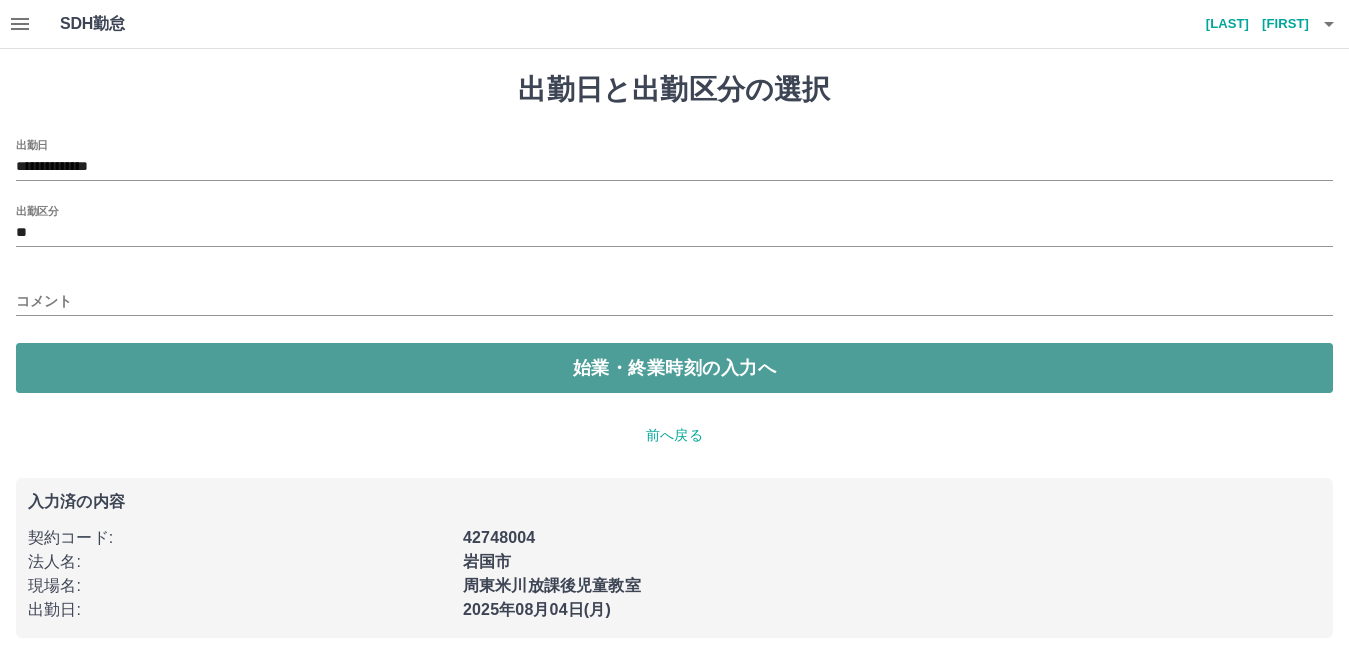 click on "始業・終業時刻の入力へ" at bounding box center (674, 368) 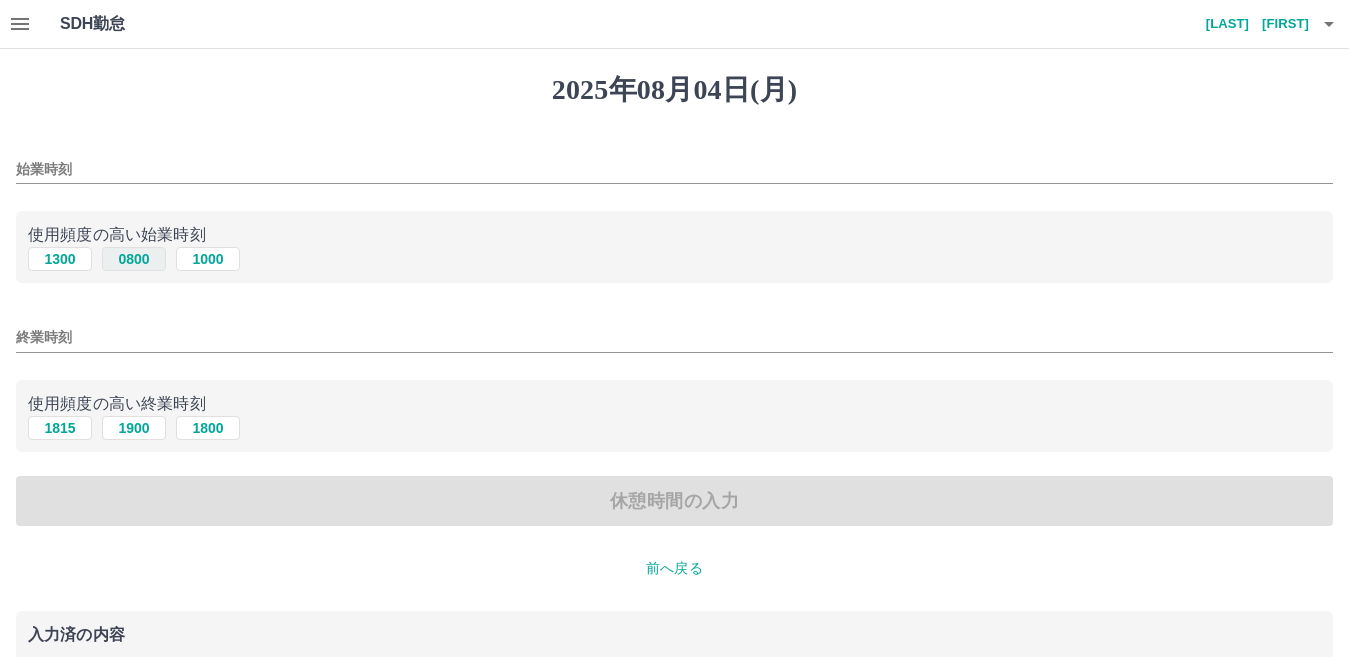 click on "0800" at bounding box center [134, 259] 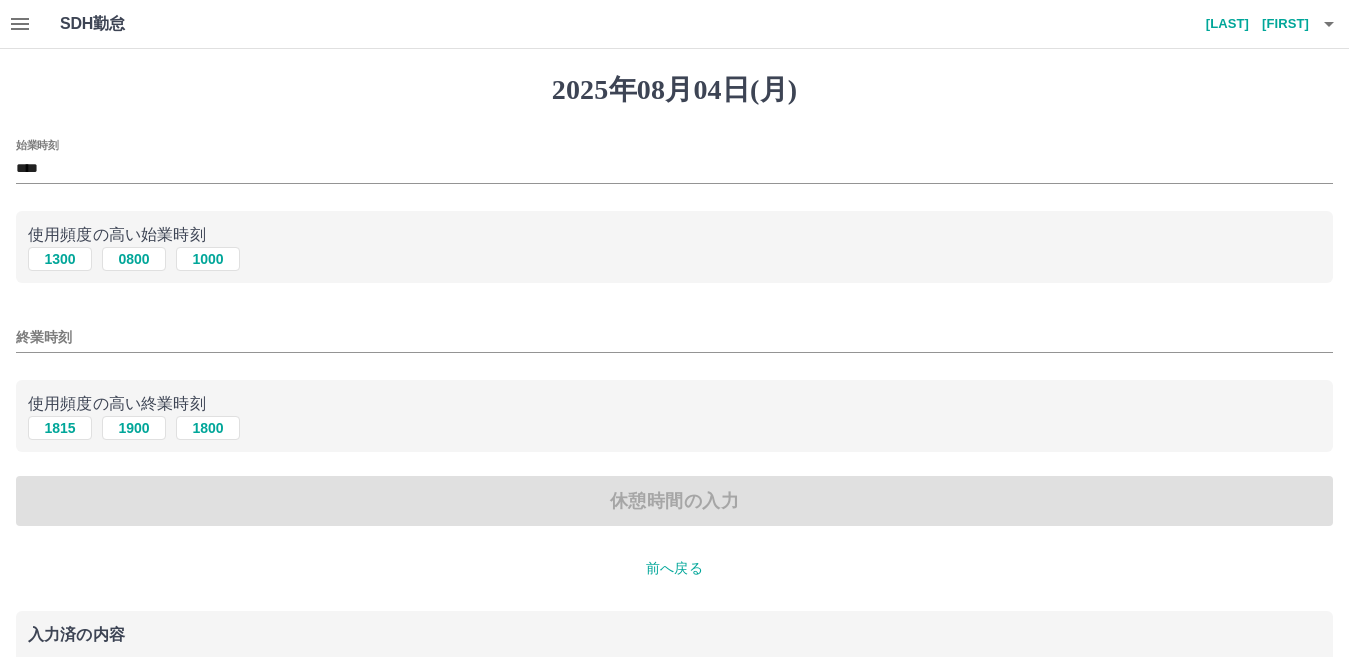 click on "終業時刻" at bounding box center (674, 337) 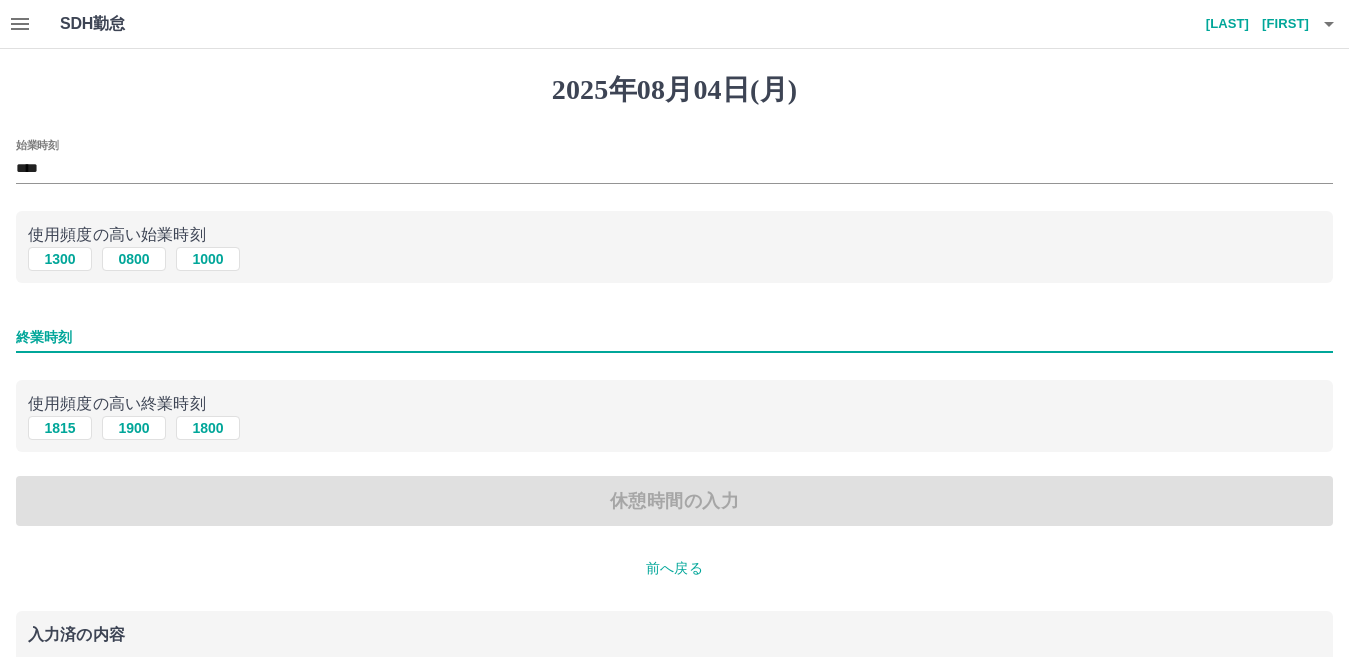 type on "****" 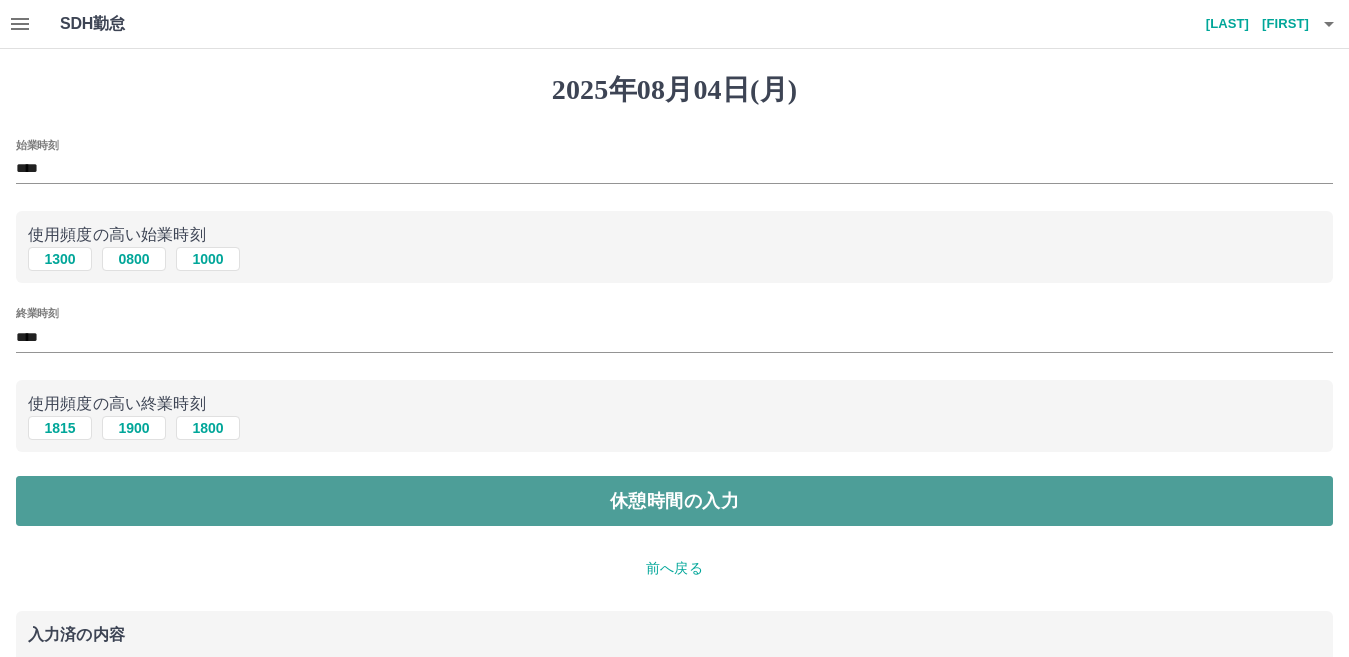click on "休憩時間の入力" at bounding box center (674, 501) 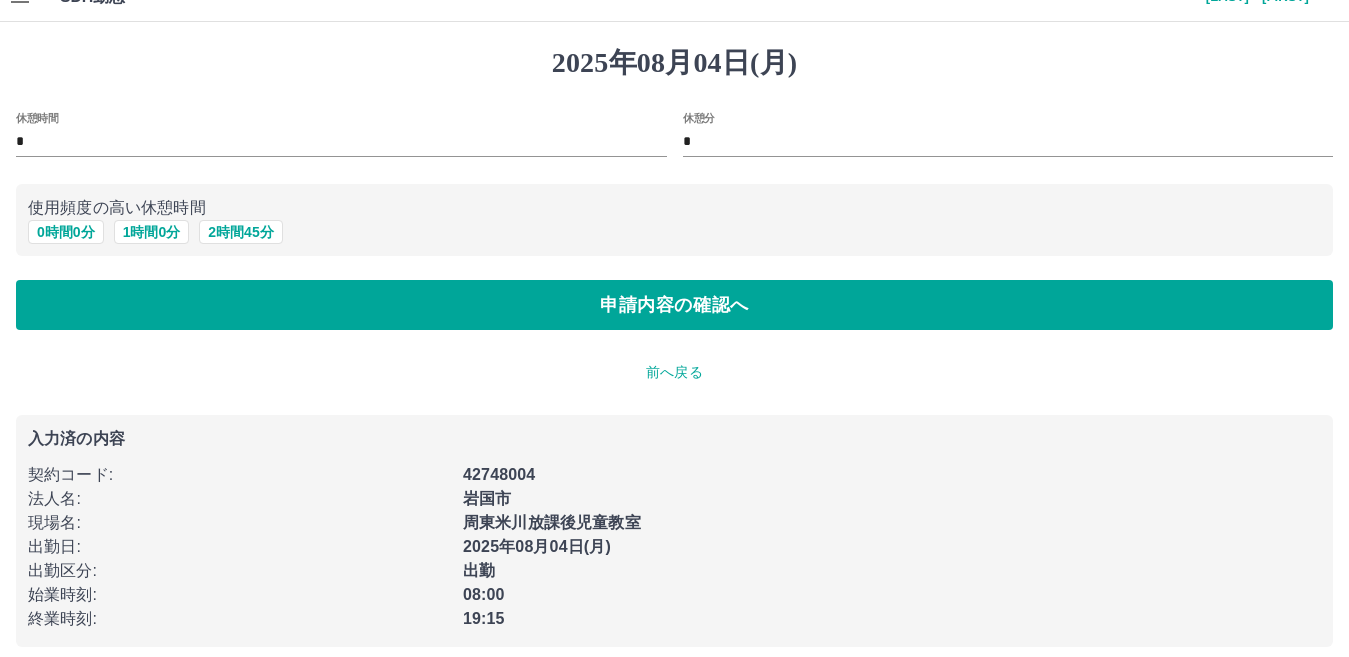 scroll, scrollTop: 42, scrollLeft: 0, axis: vertical 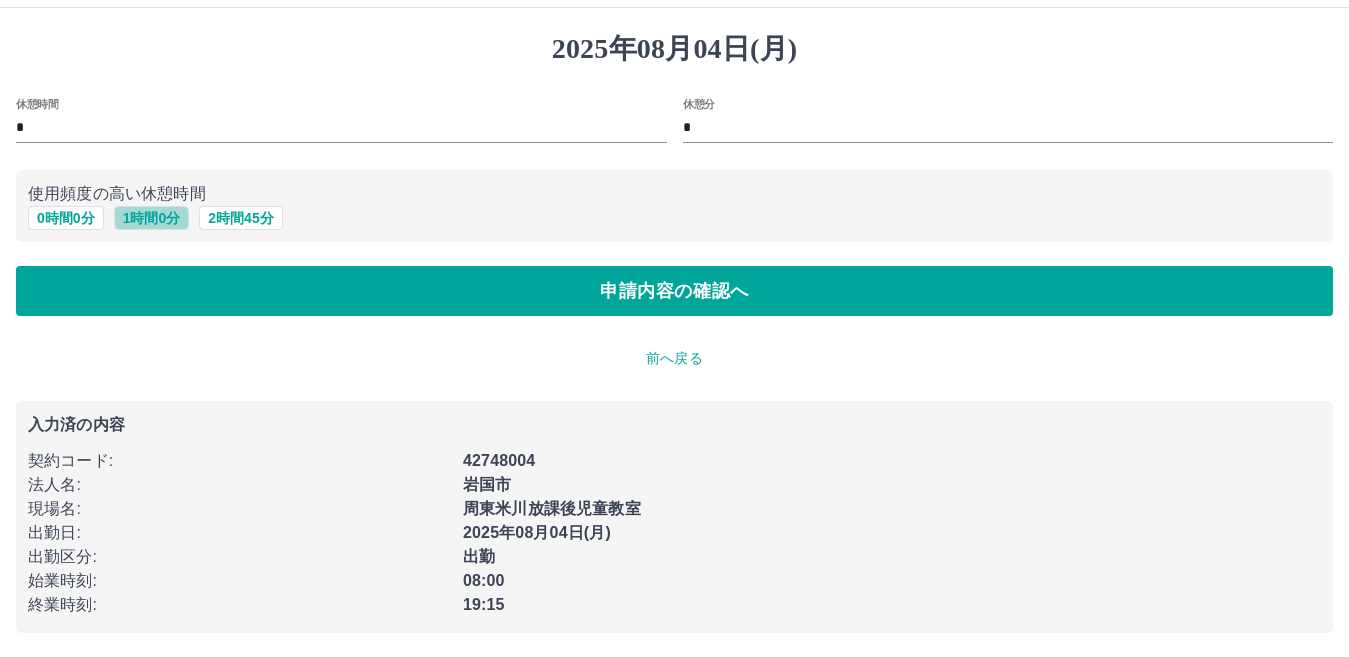 click on "1 時間 0 分" at bounding box center [152, 218] 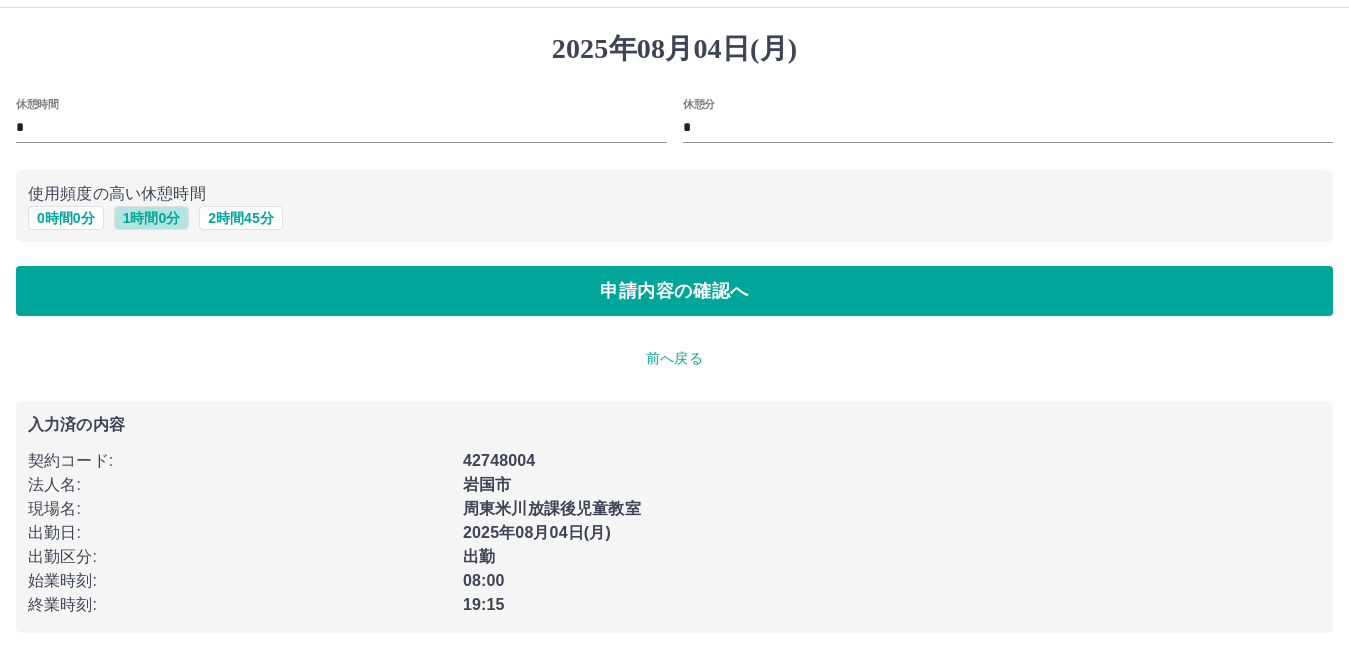 type on "*" 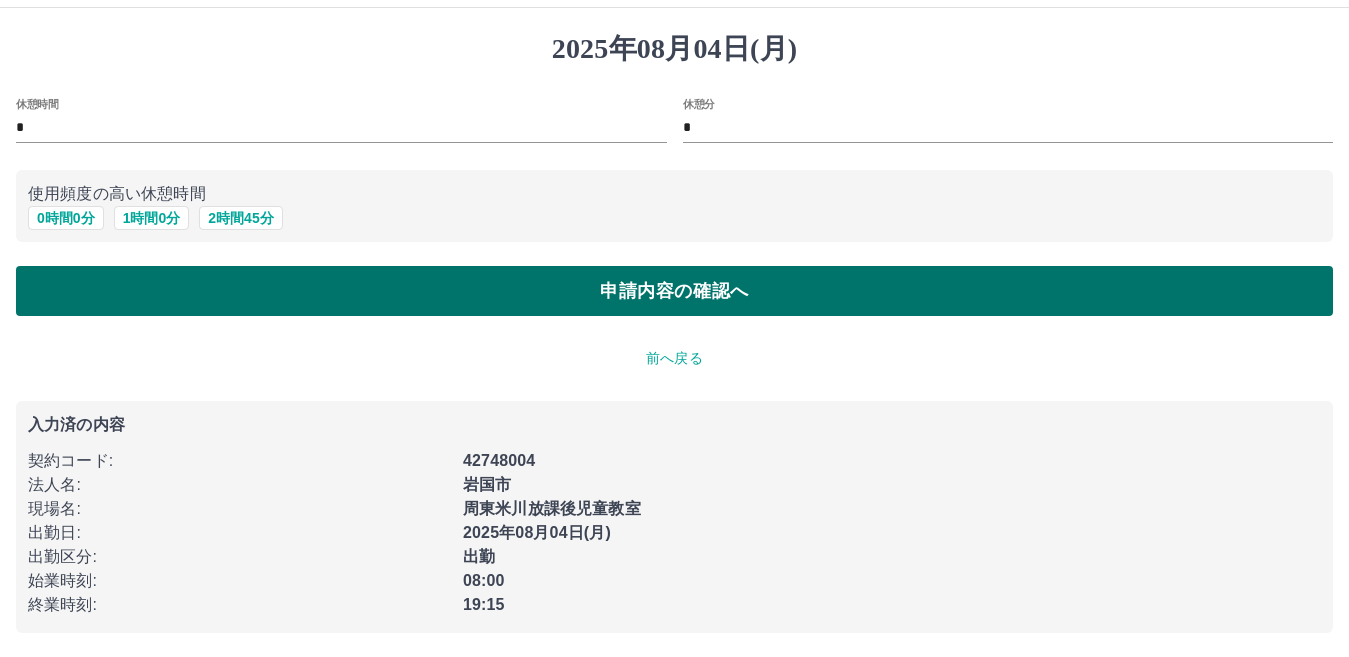 click on "申請内容の確認へ" at bounding box center (674, 291) 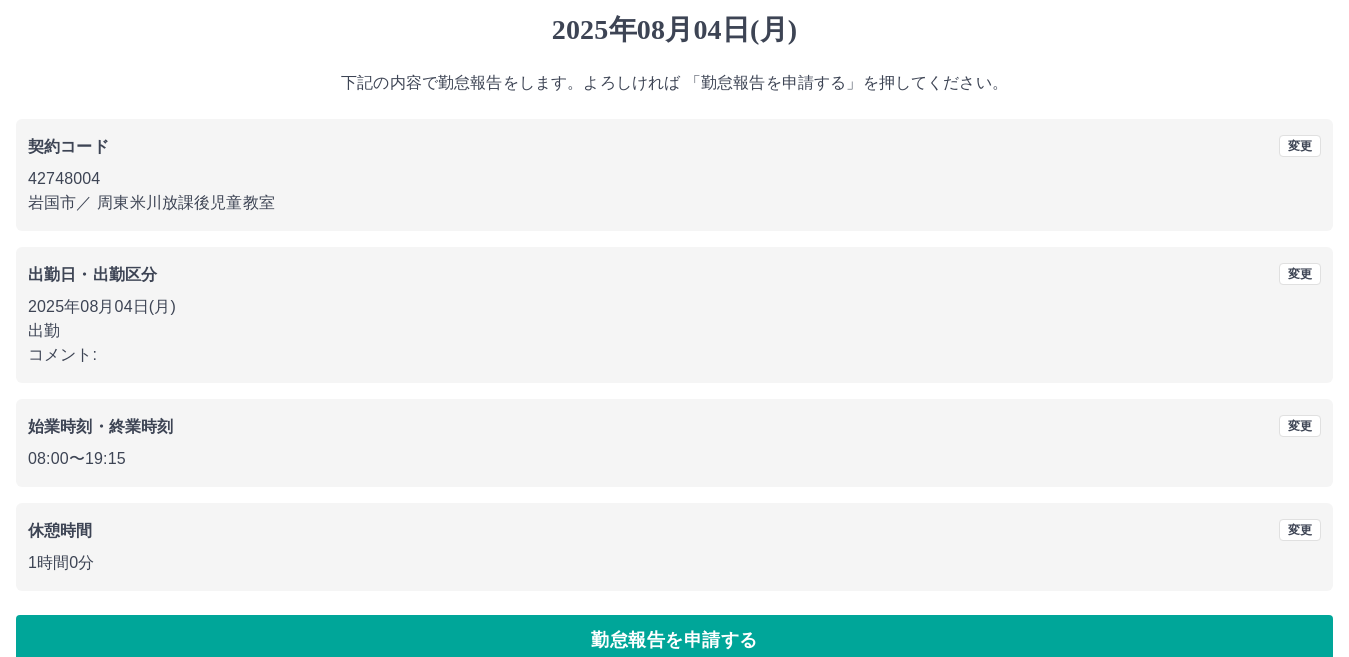 scroll, scrollTop: 92, scrollLeft: 0, axis: vertical 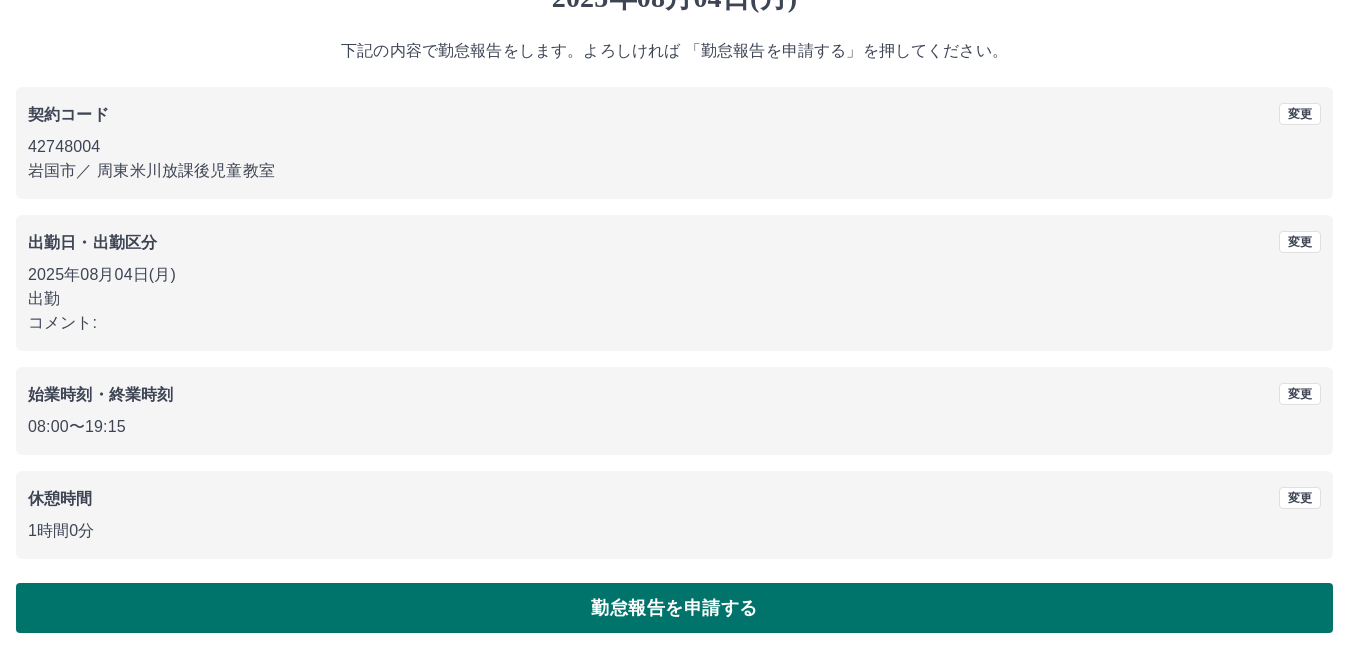 click on "勤怠報告を申請する" at bounding box center (674, 608) 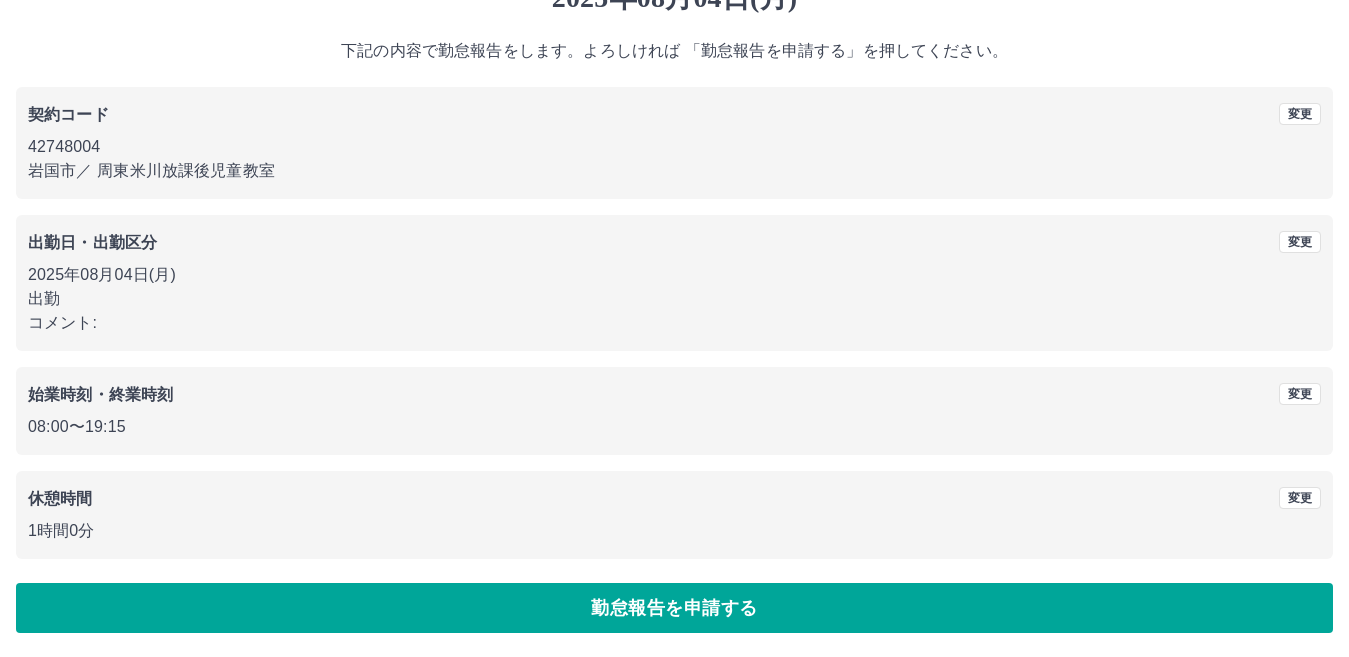 scroll, scrollTop: 0, scrollLeft: 0, axis: both 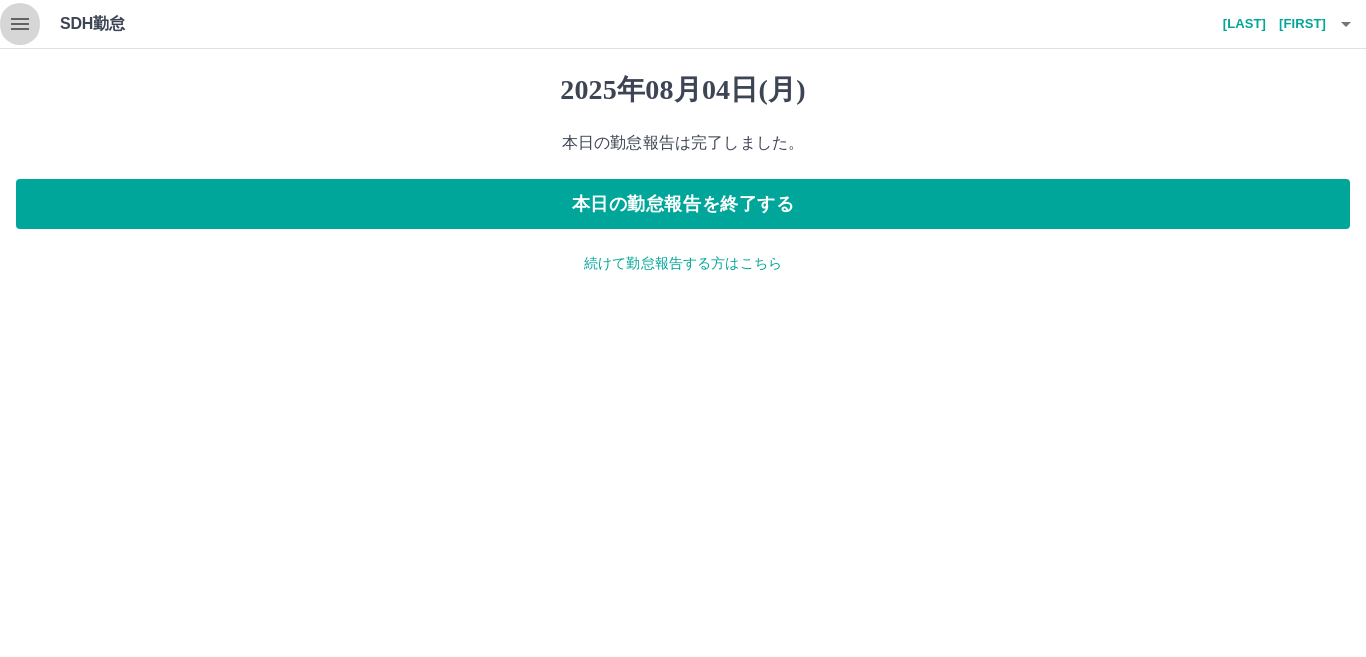 click 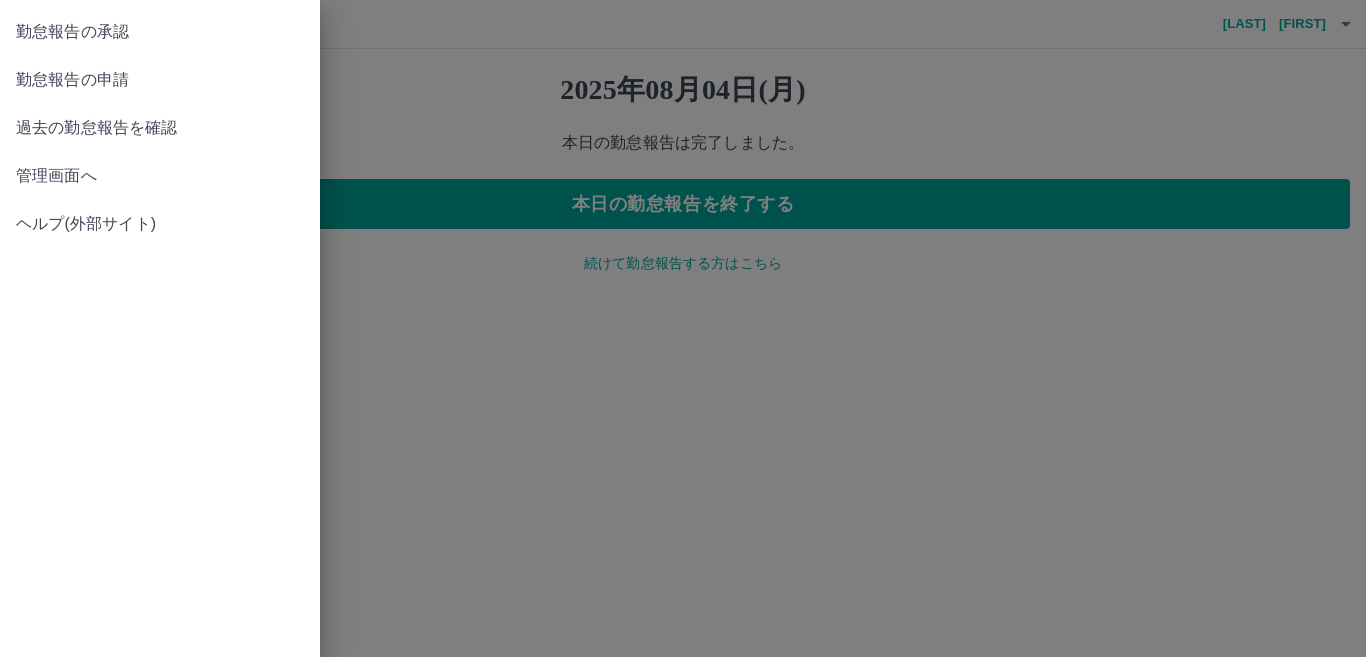 click on "勤怠報告の承認" at bounding box center [160, 32] 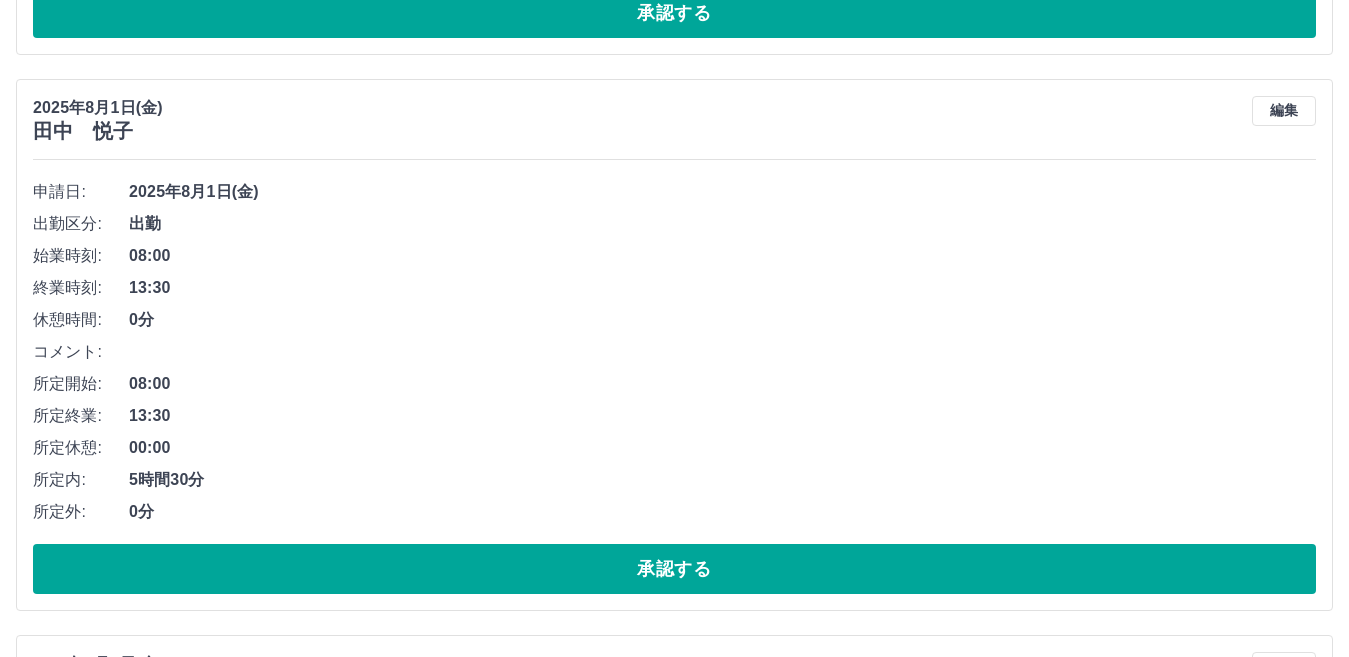 scroll, scrollTop: 4836, scrollLeft: 0, axis: vertical 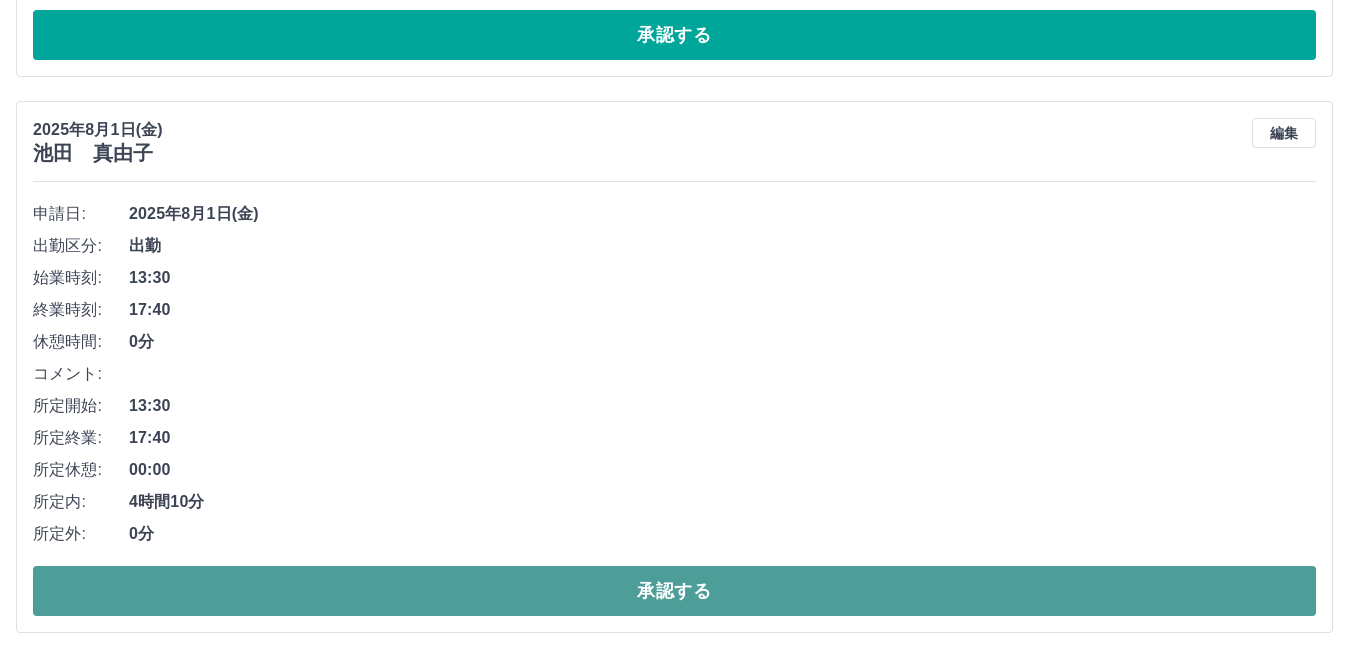 click on "承認する" at bounding box center [674, 591] 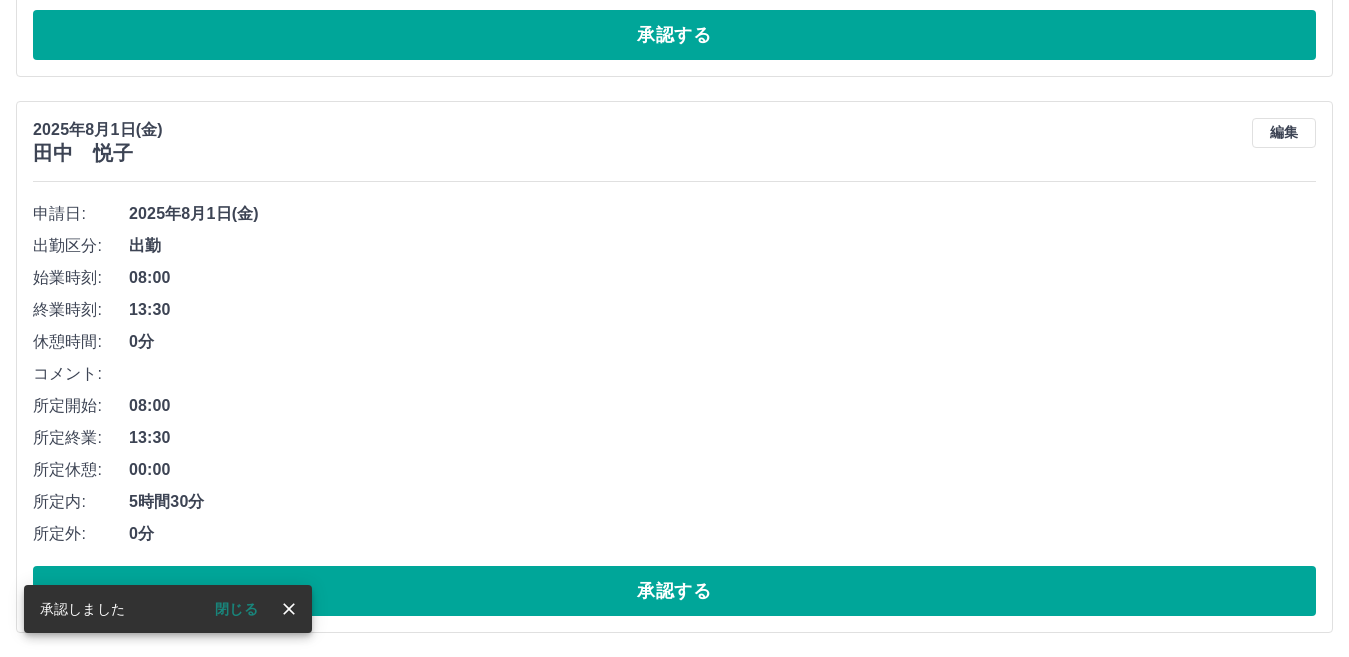 scroll, scrollTop: 4280, scrollLeft: 0, axis: vertical 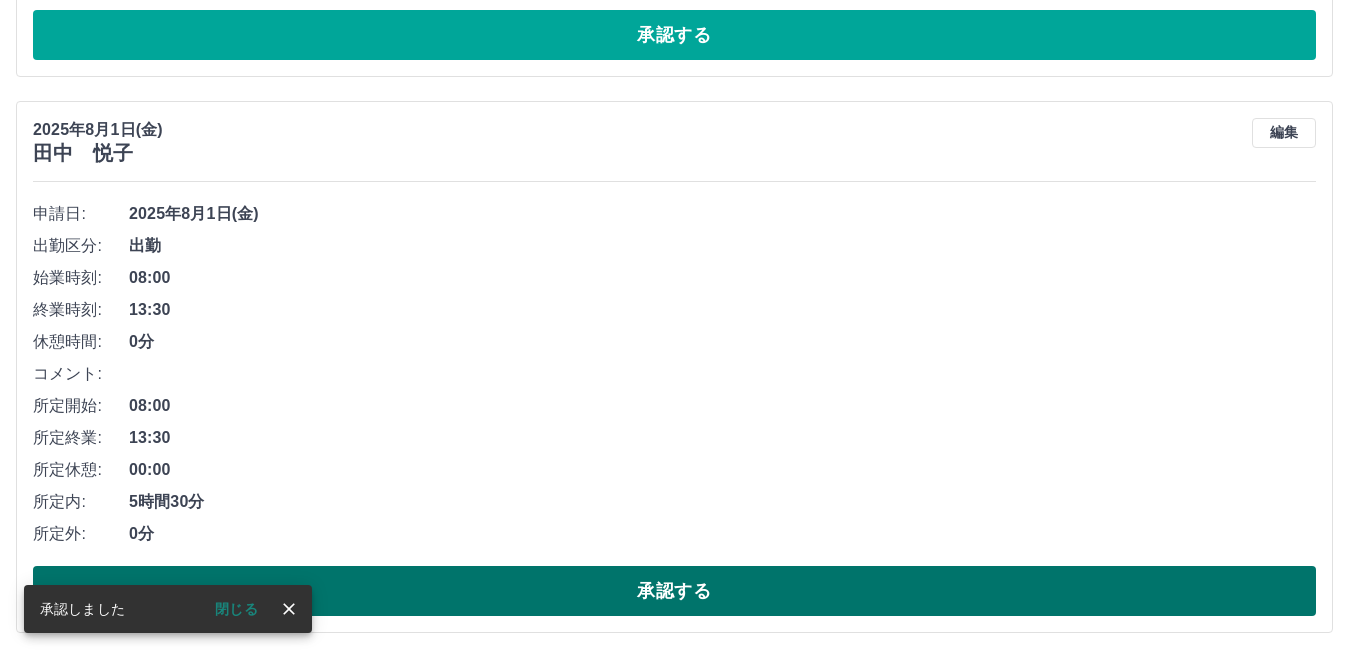 click on "承認する" at bounding box center [674, 591] 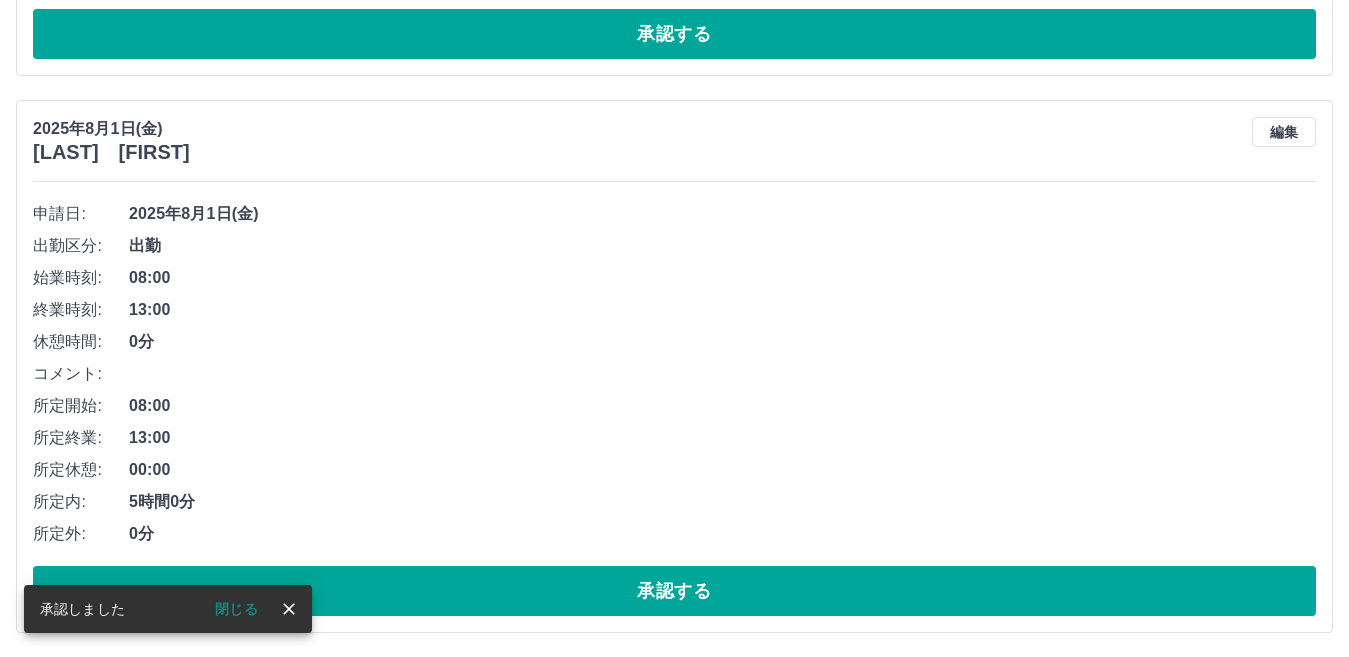 scroll, scrollTop: 3724, scrollLeft: 0, axis: vertical 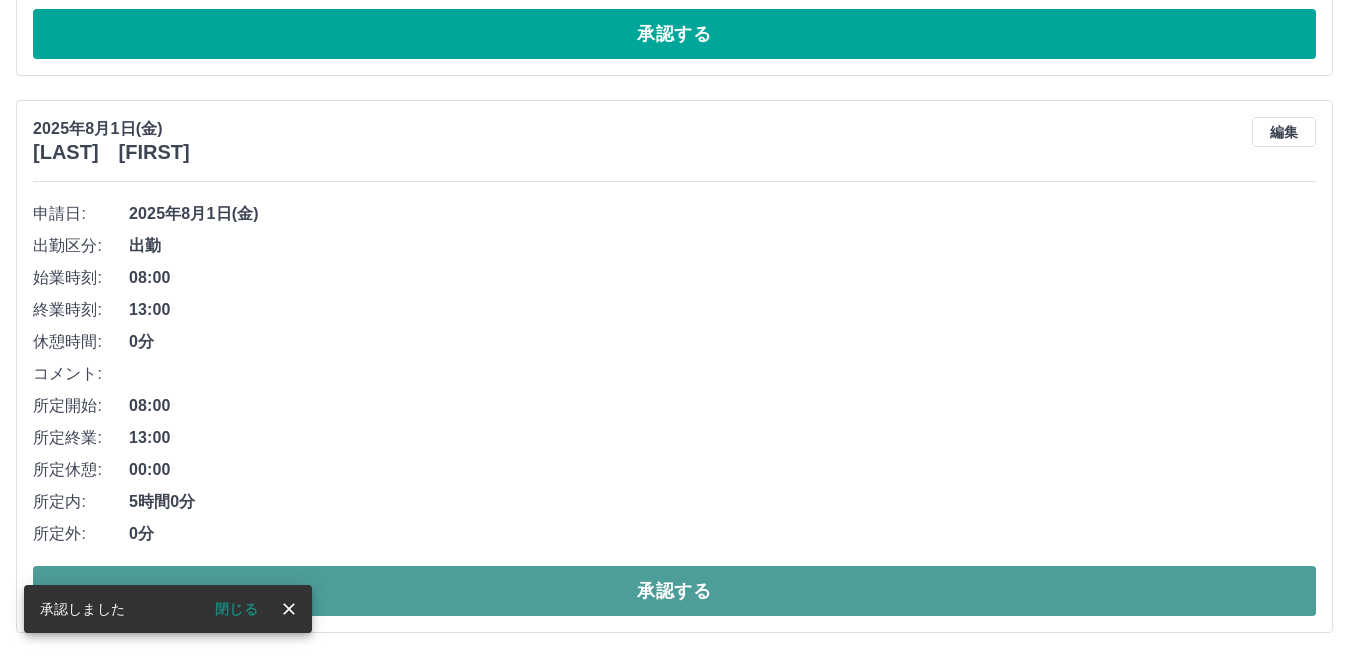 click on "承認する" at bounding box center [674, 591] 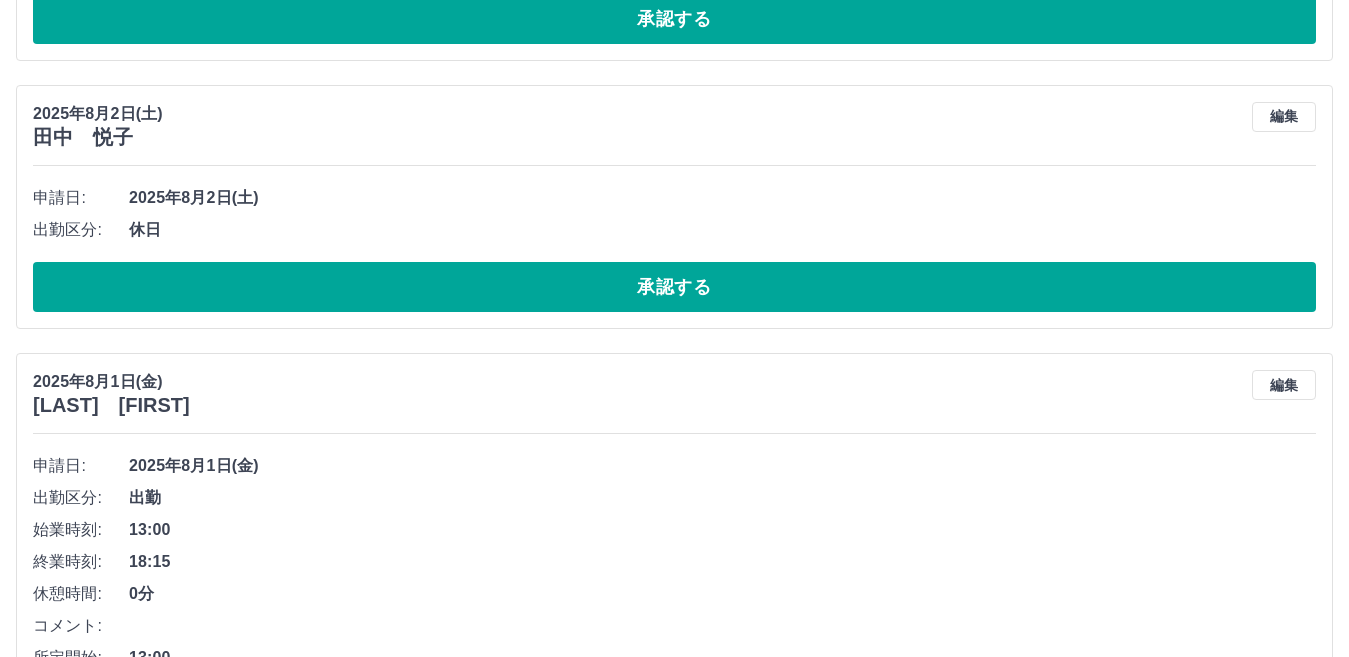scroll, scrollTop: 2867, scrollLeft: 0, axis: vertical 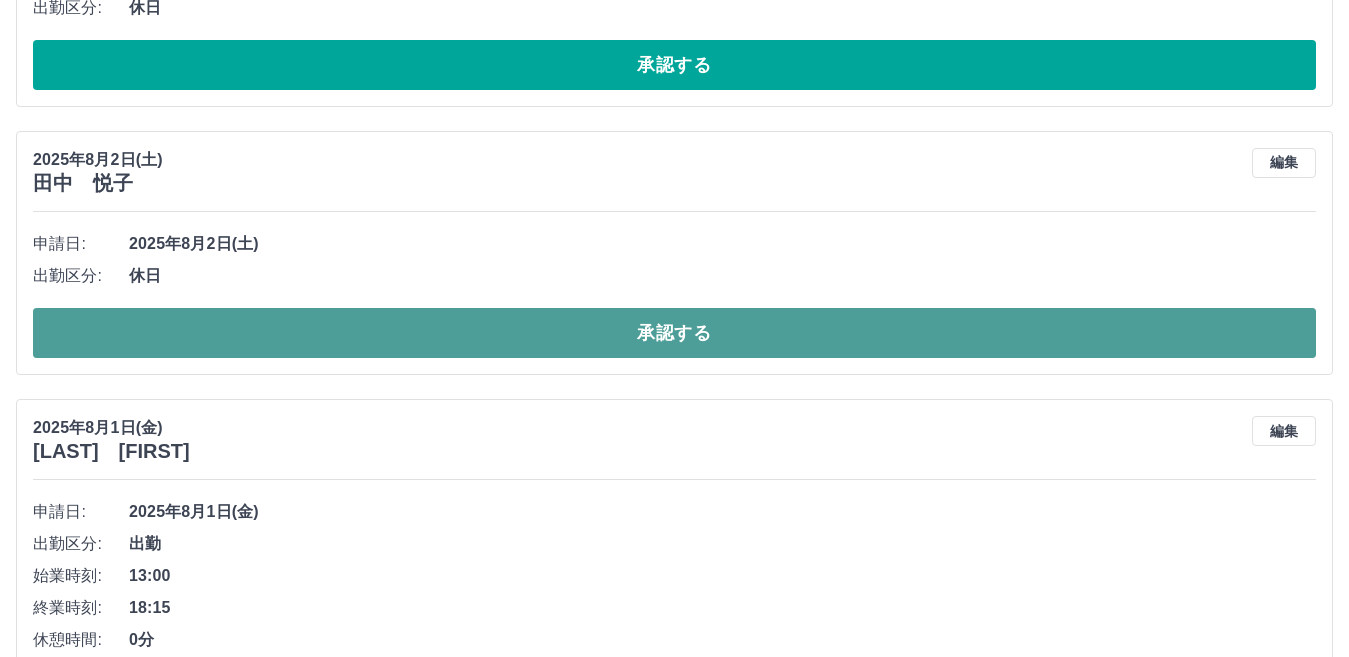 click on "承認する" at bounding box center [674, 333] 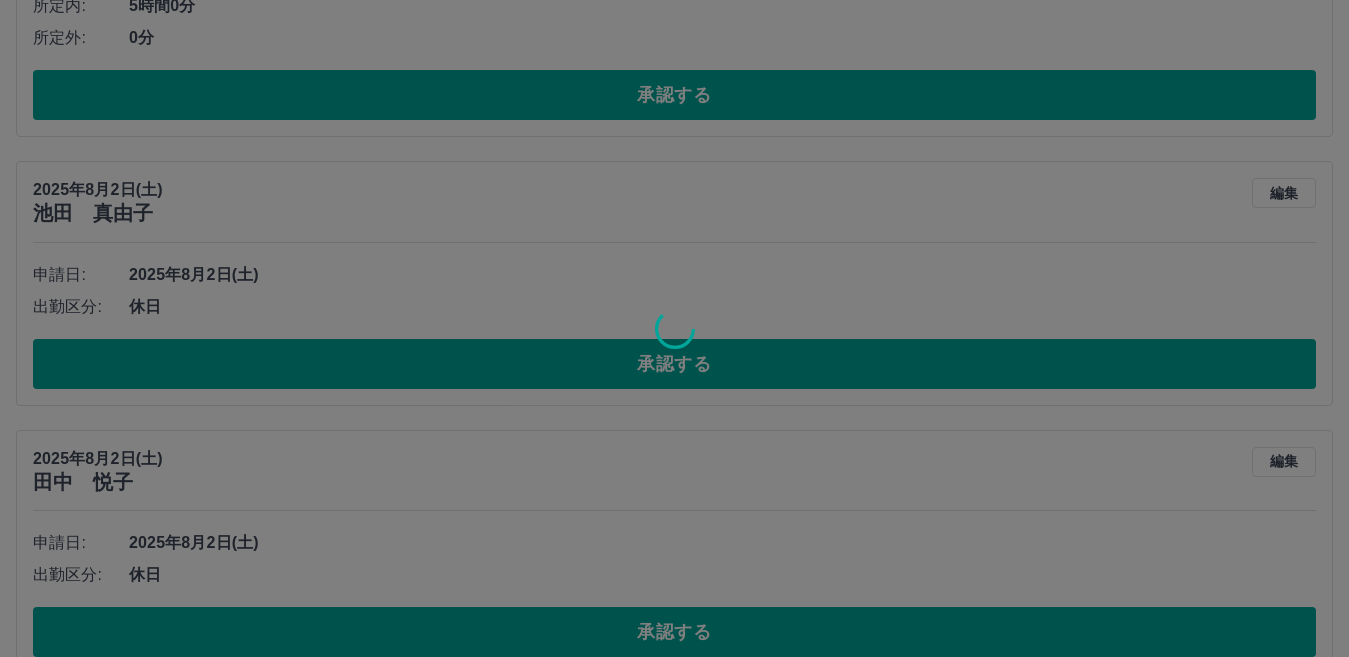 scroll, scrollTop: 2567, scrollLeft: 0, axis: vertical 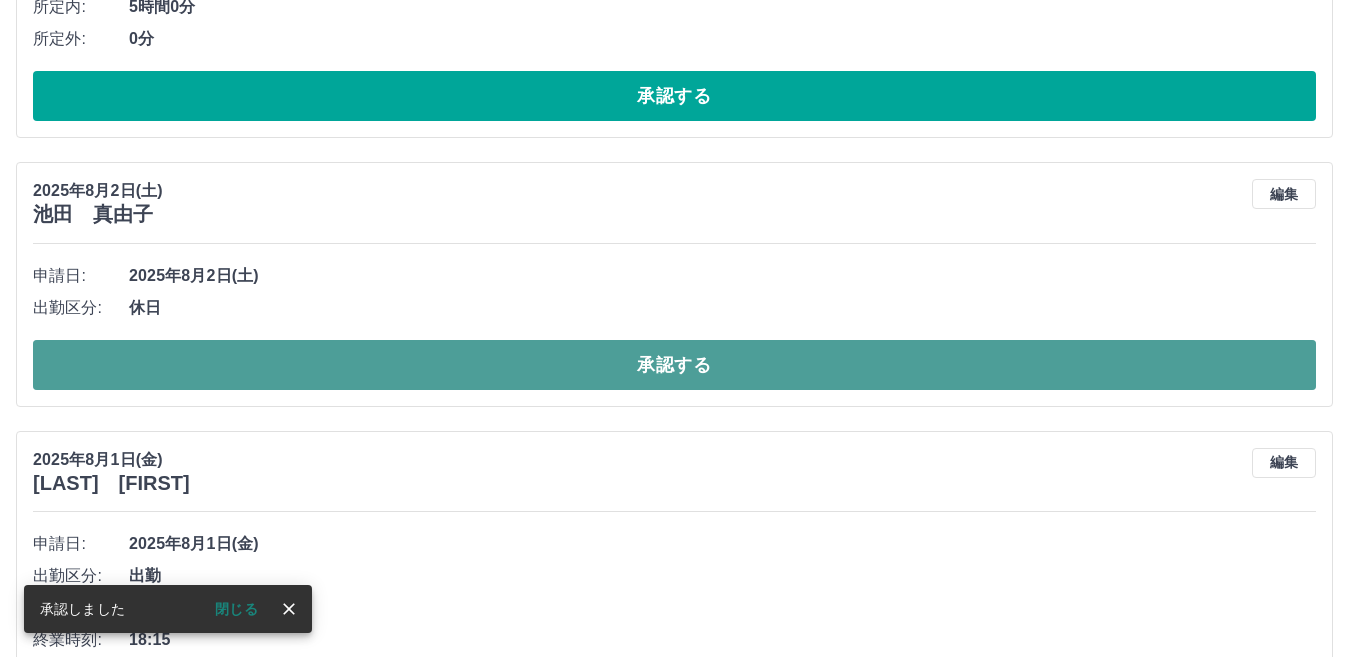 click on "承認する" at bounding box center (674, 365) 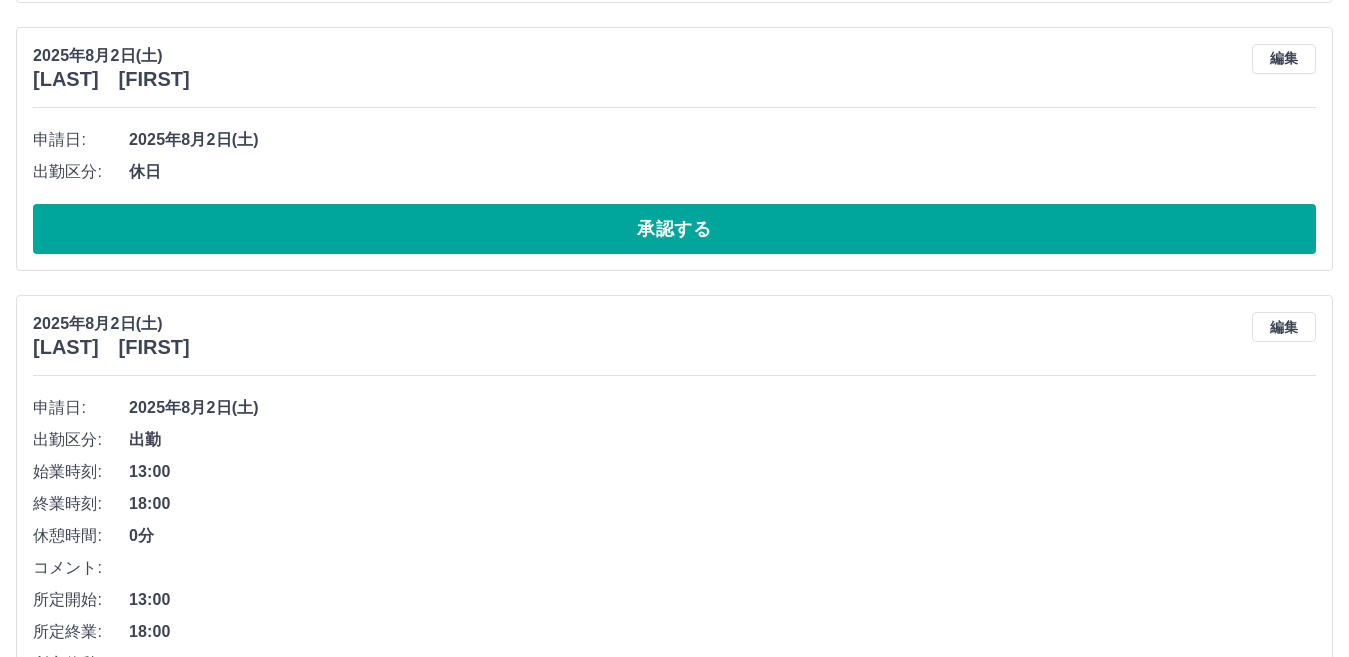 scroll, scrollTop: 1867, scrollLeft: 0, axis: vertical 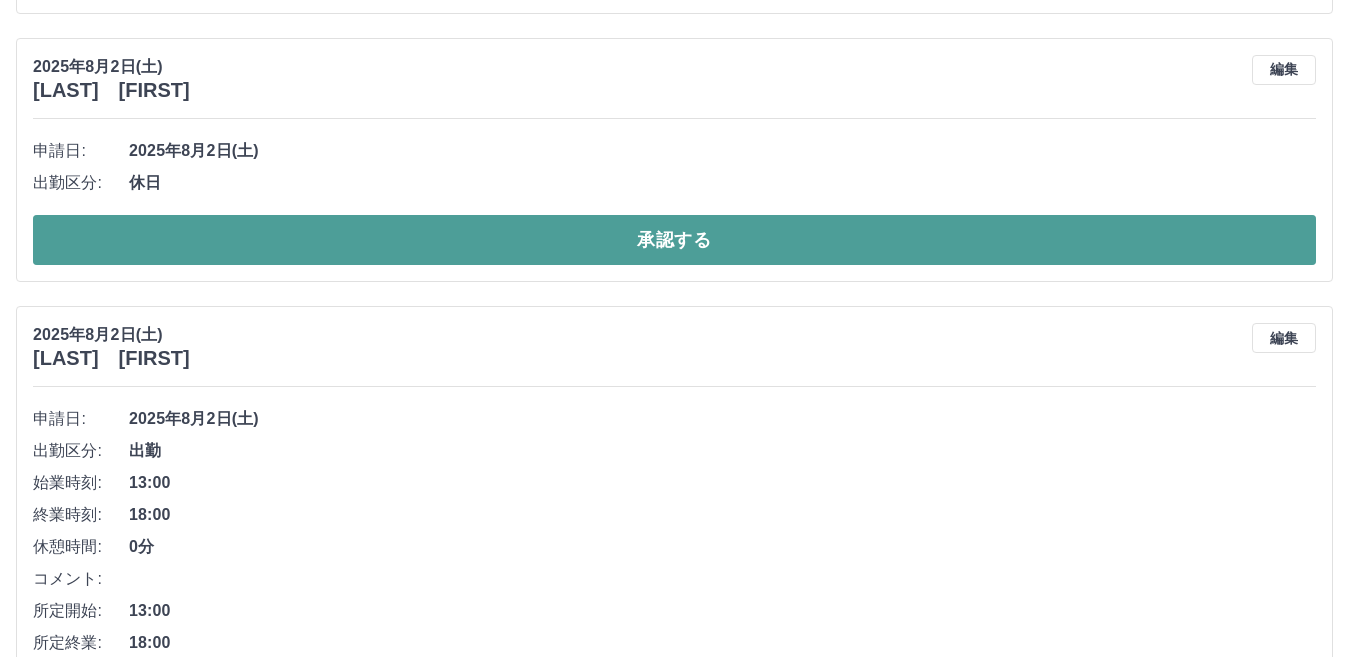 click on "承認する" at bounding box center (674, 240) 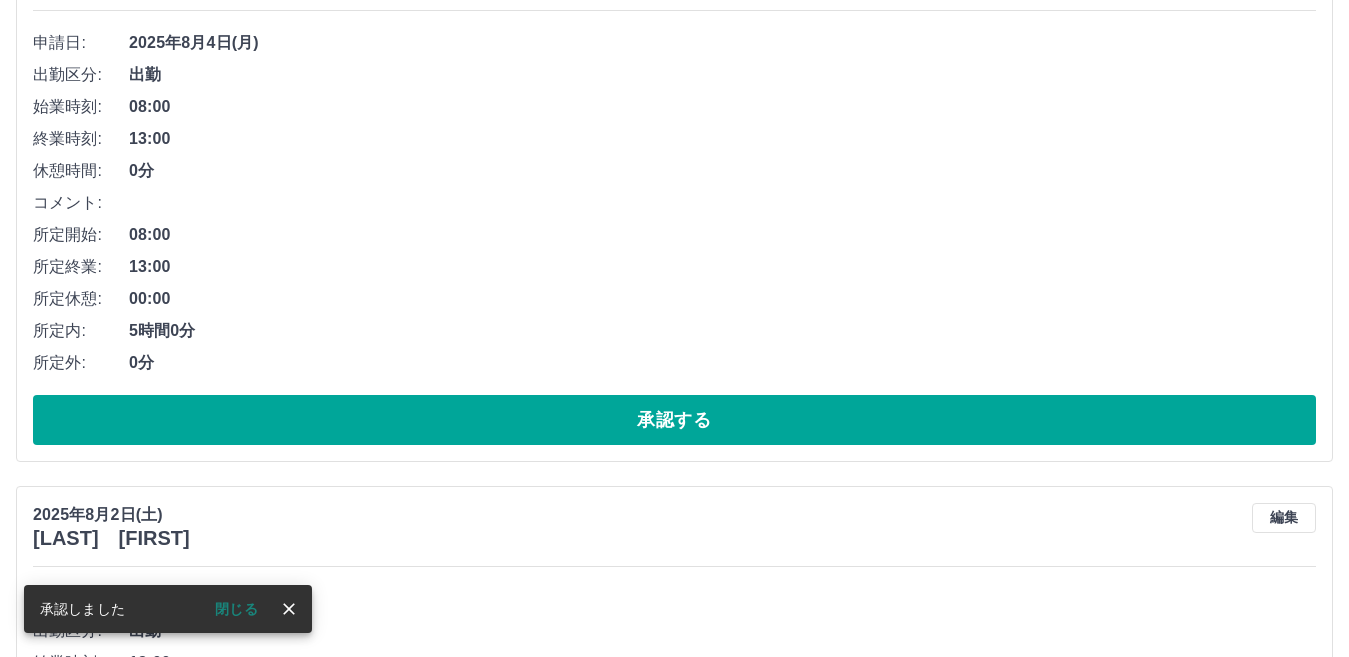 scroll, scrollTop: 1367, scrollLeft: 0, axis: vertical 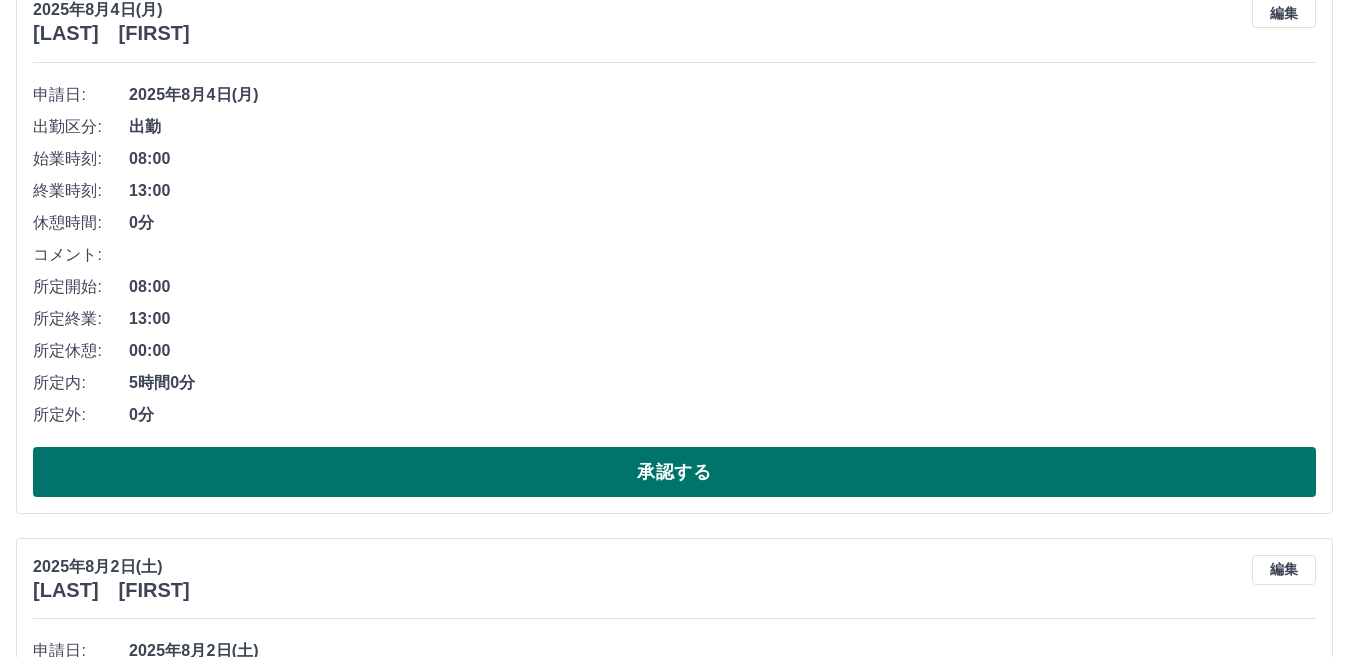 click on "承認する" at bounding box center [674, 472] 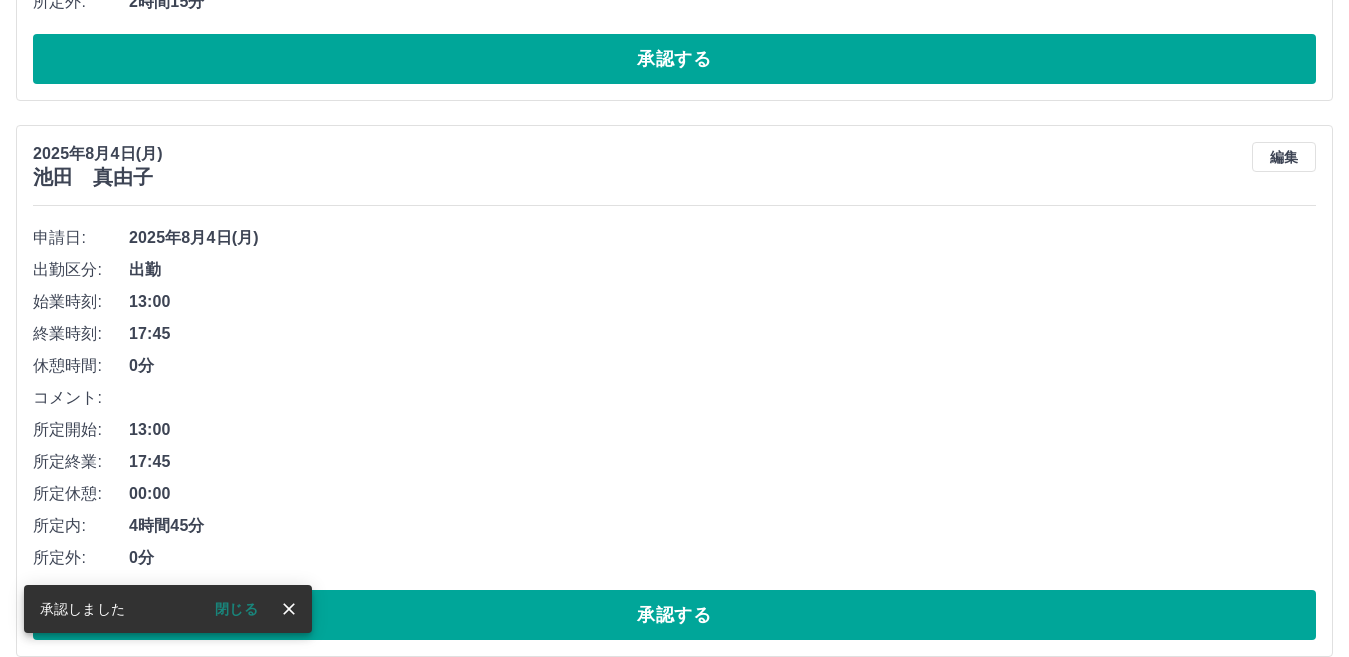 scroll, scrollTop: 767, scrollLeft: 0, axis: vertical 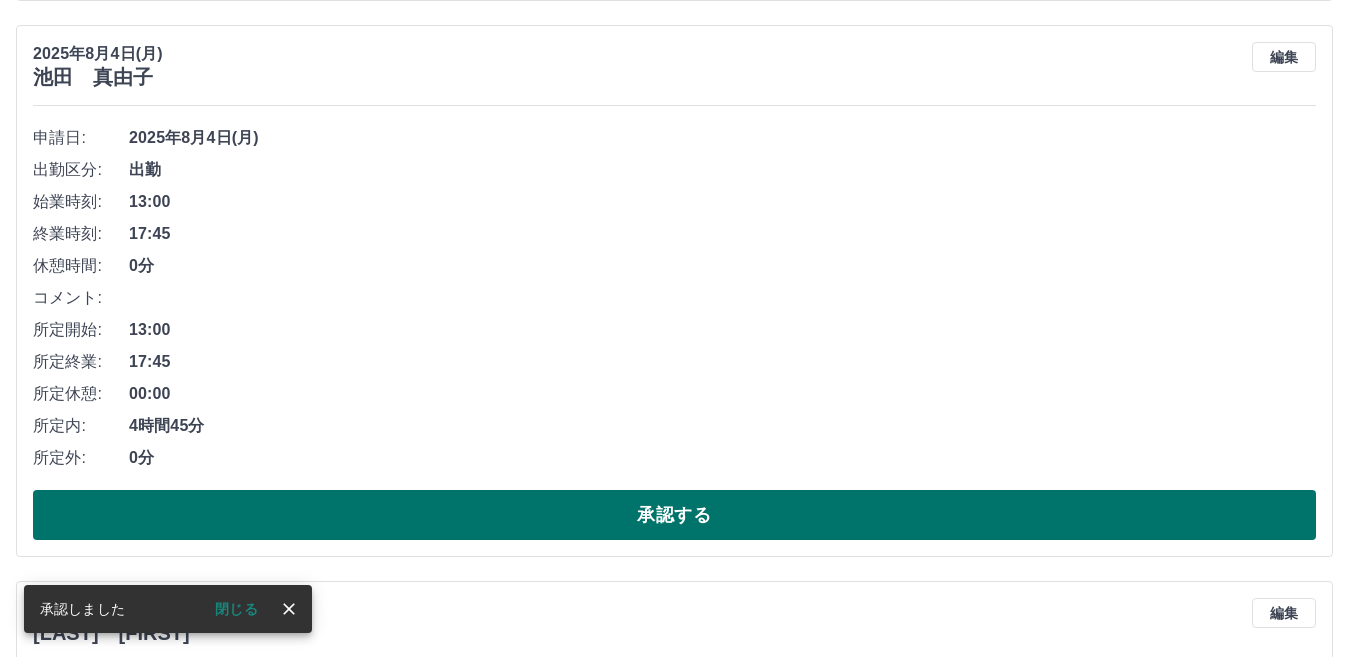 click on "承認する" at bounding box center [674, 515] 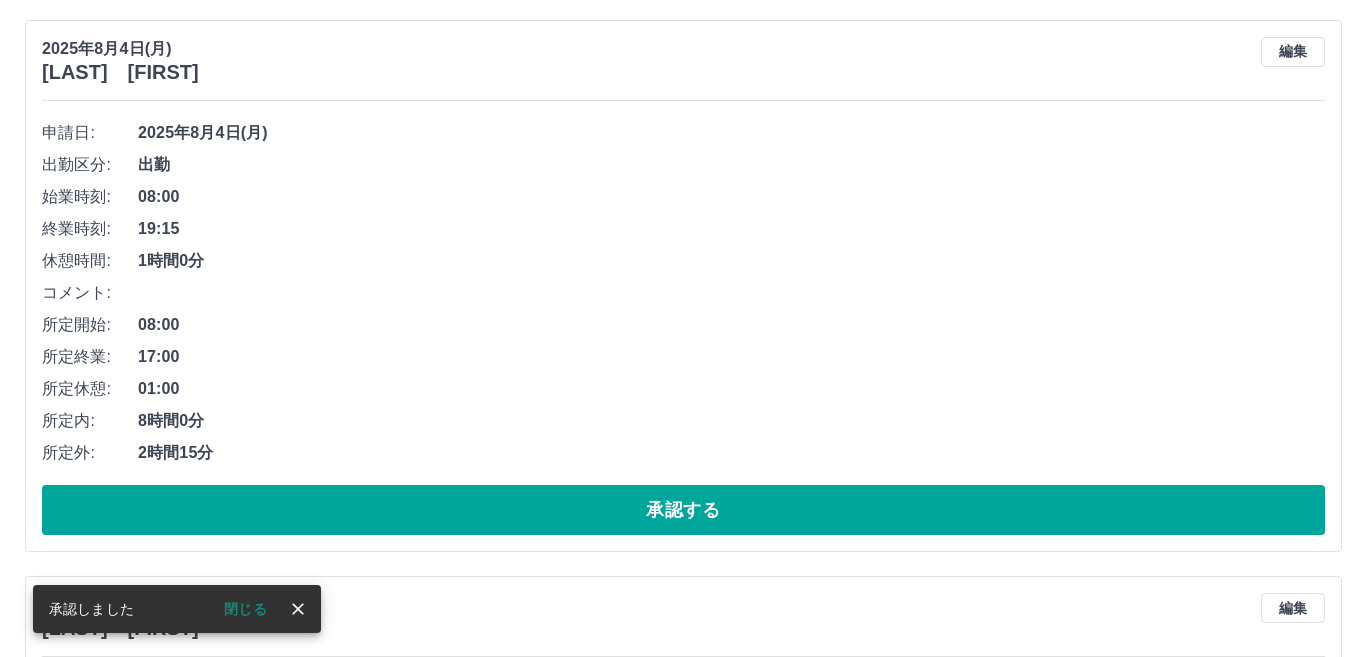 scroll, scrollTop: 0, scrollLeft: 0, axis: both 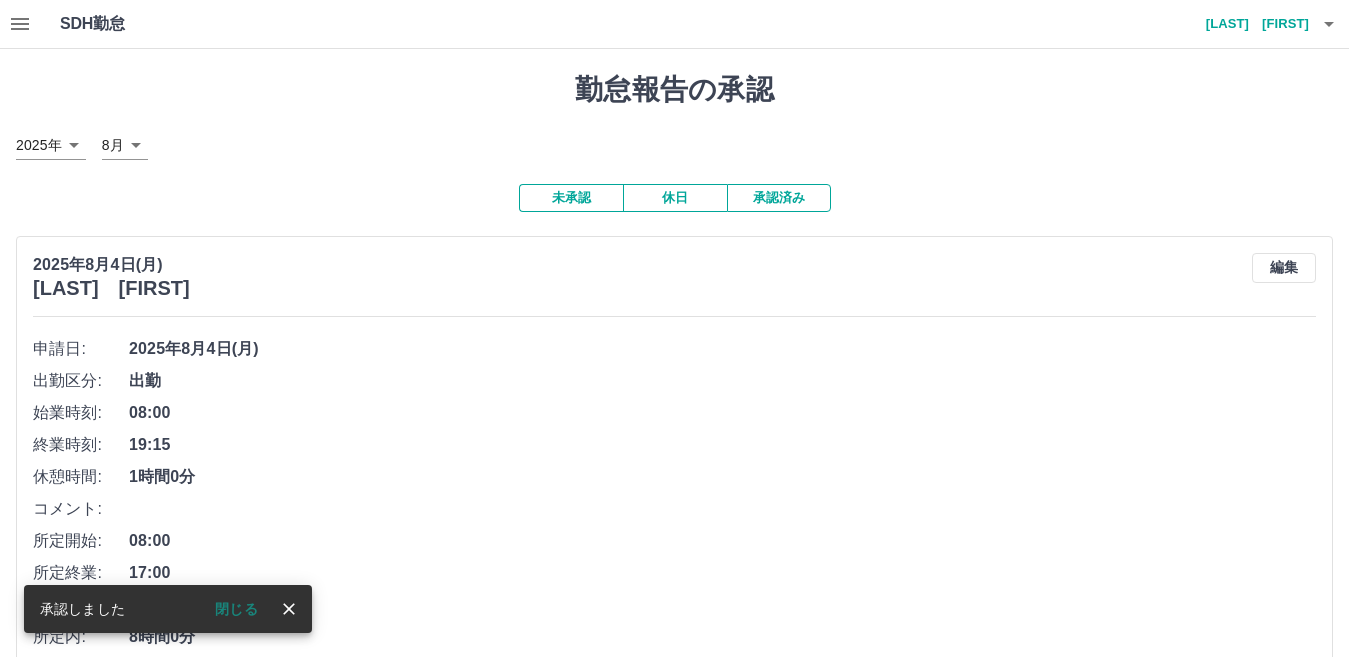 click 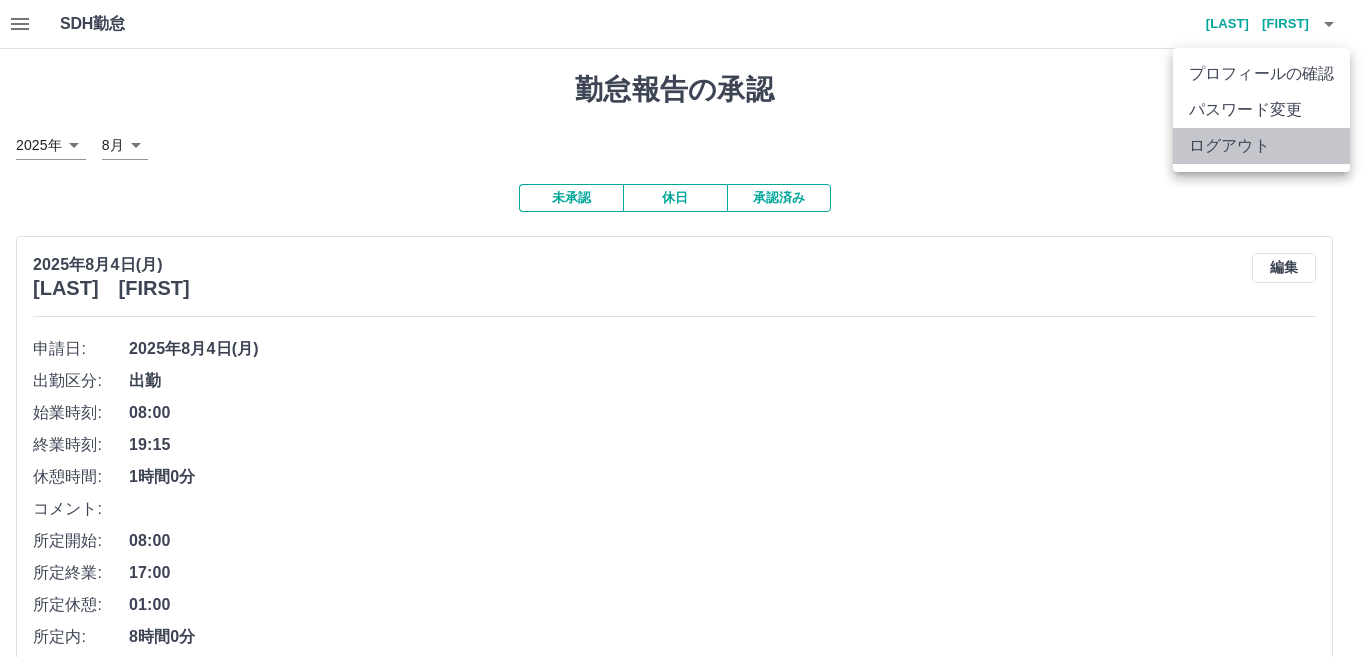 click on "ログアウト" at bounding box center [1261, 146] 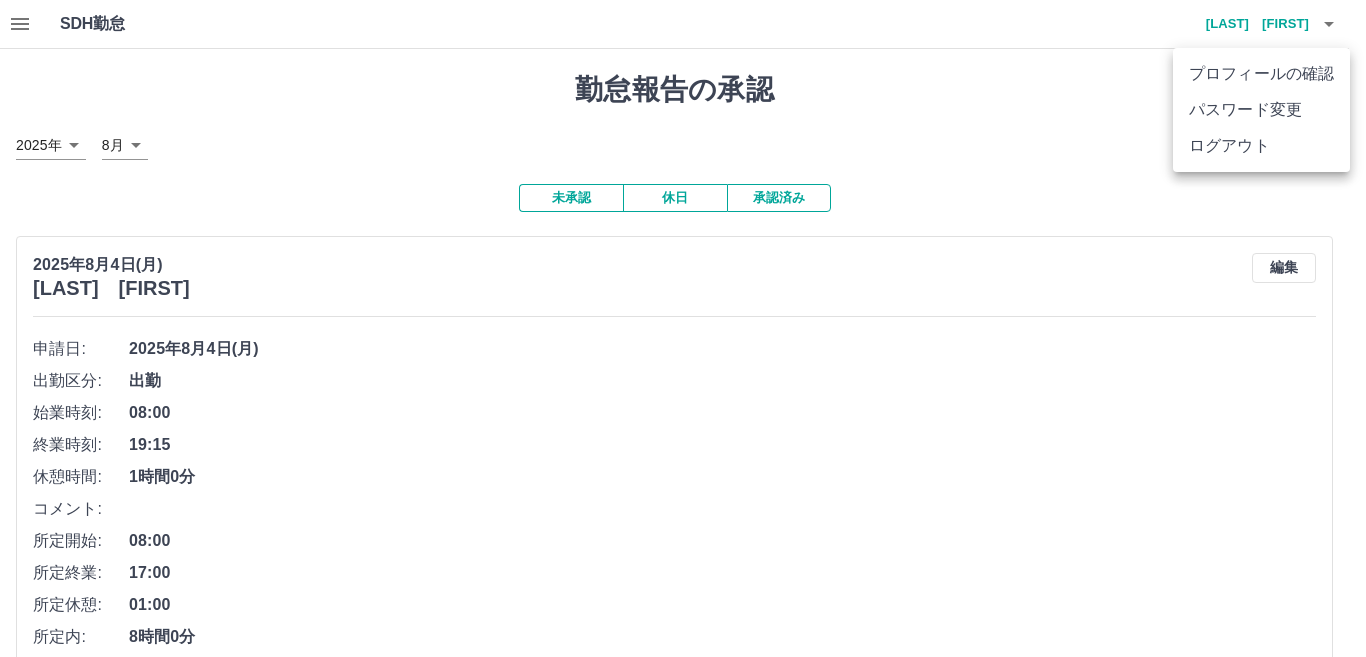 click on "ログアウト" at bounding box center (1261, 146) 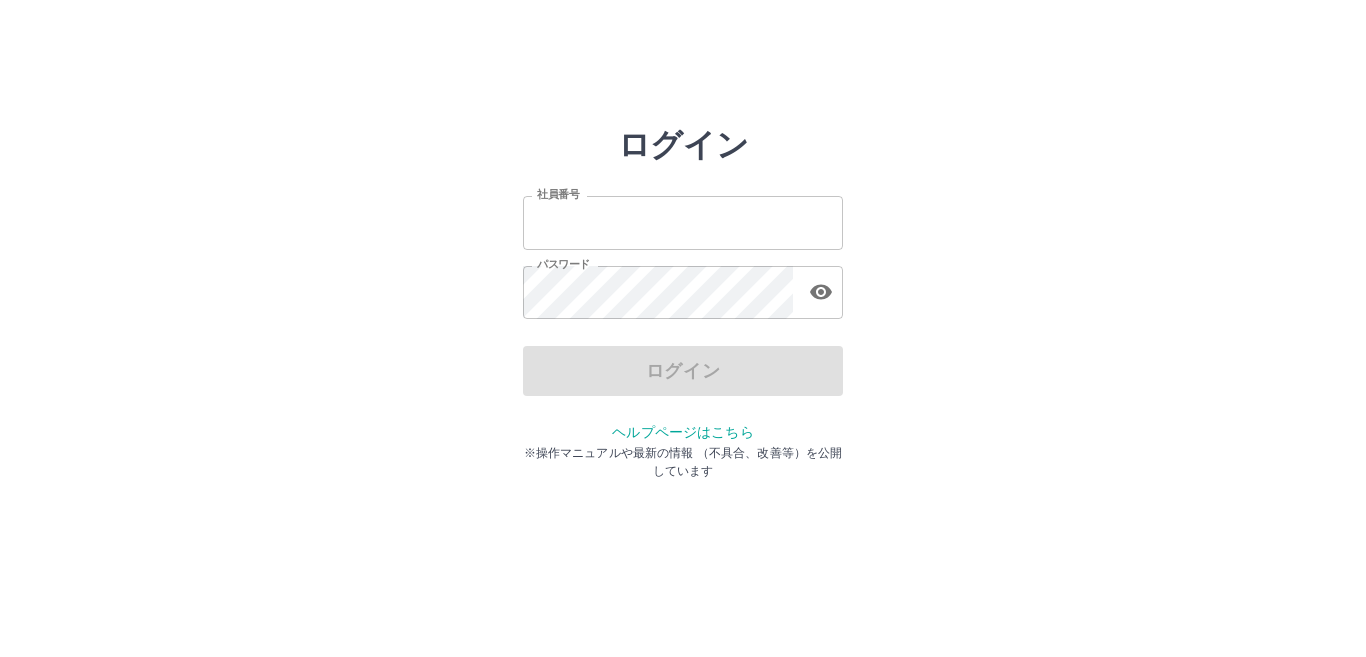 scroll, scrollTop: 0, scrollLeft: 0, axis: both 